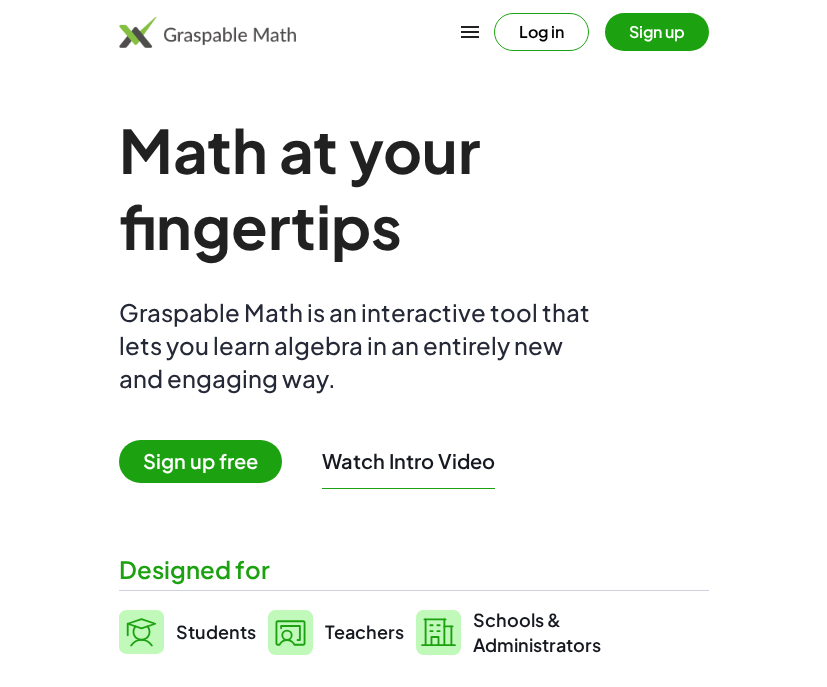 scroll, scrollTop: 0, scrollLeft: 0, axis: both 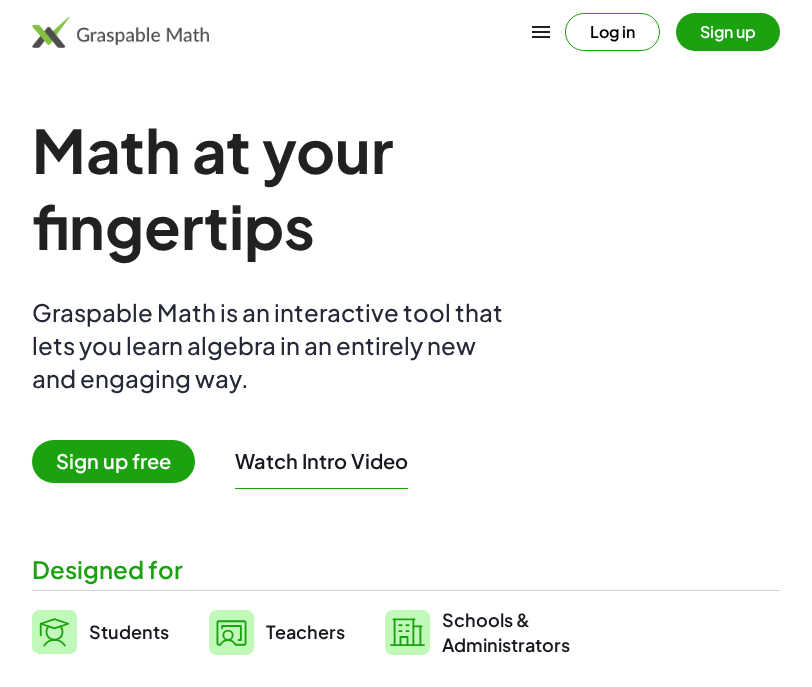 click on "Students" at bounding box center [129, 631] 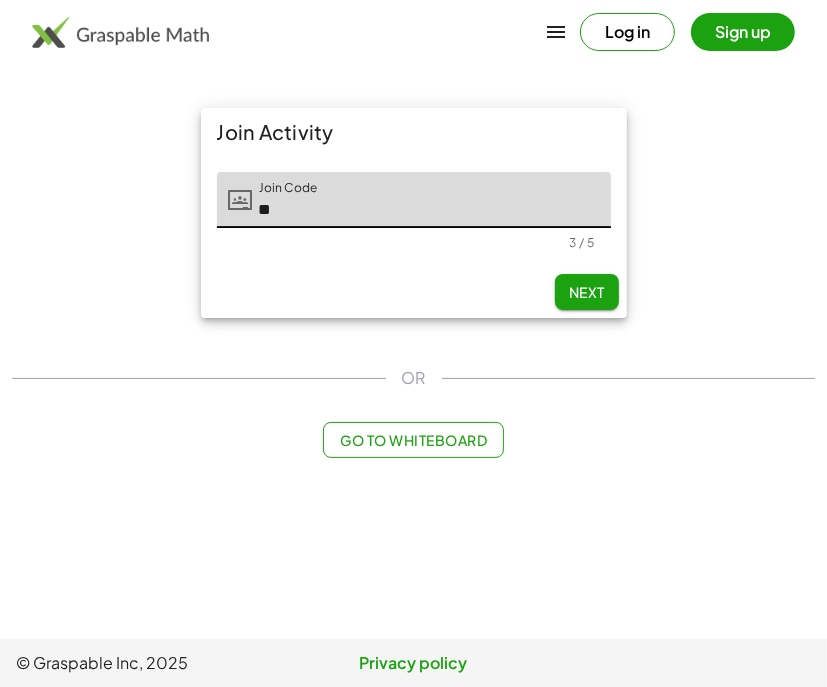 type on "*" 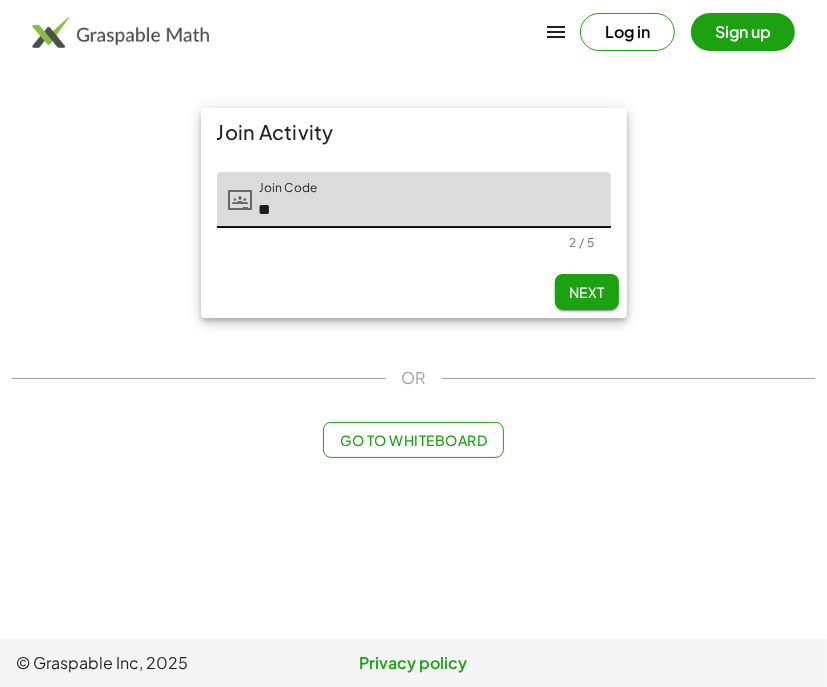 type on "*" 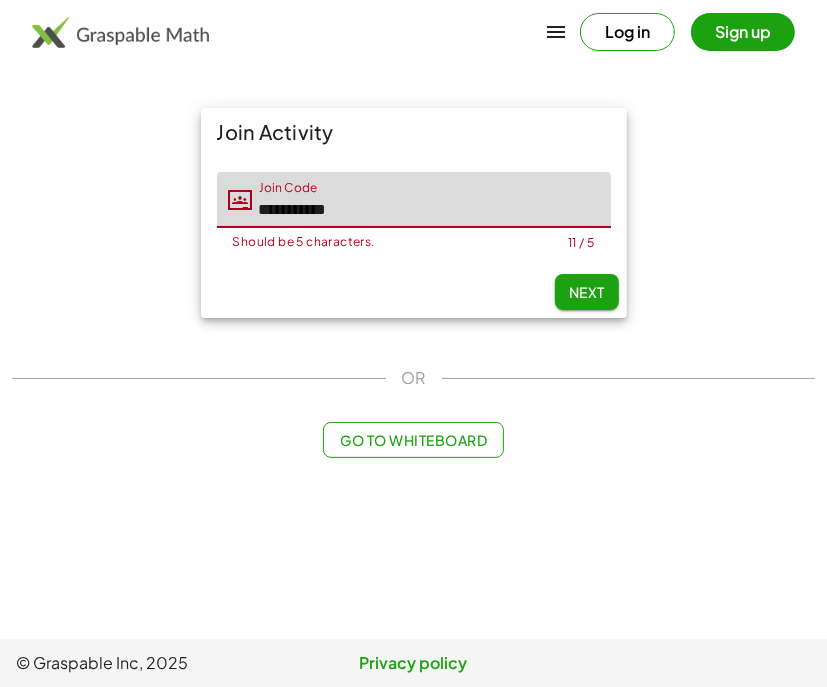 paste on "*" 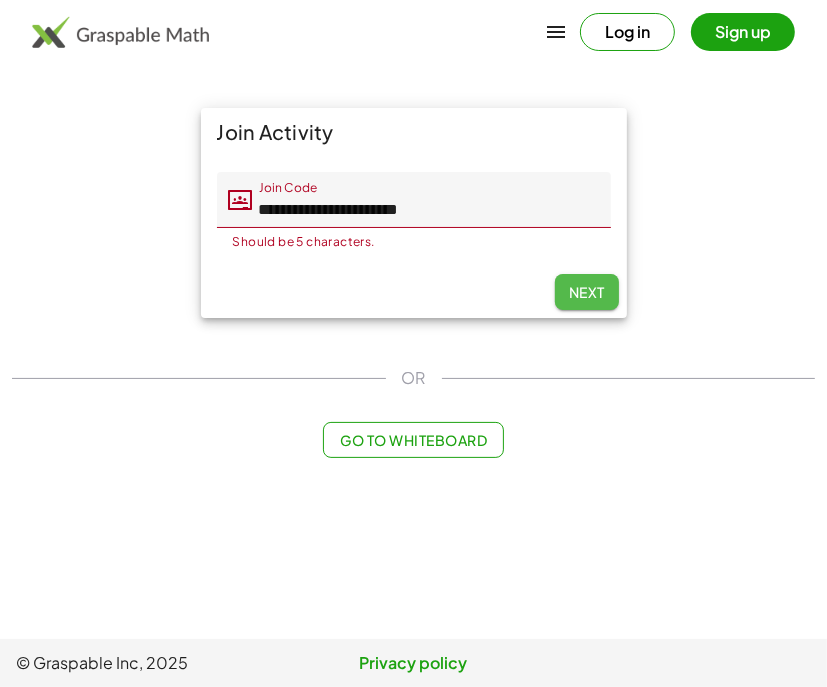 click on "Next" 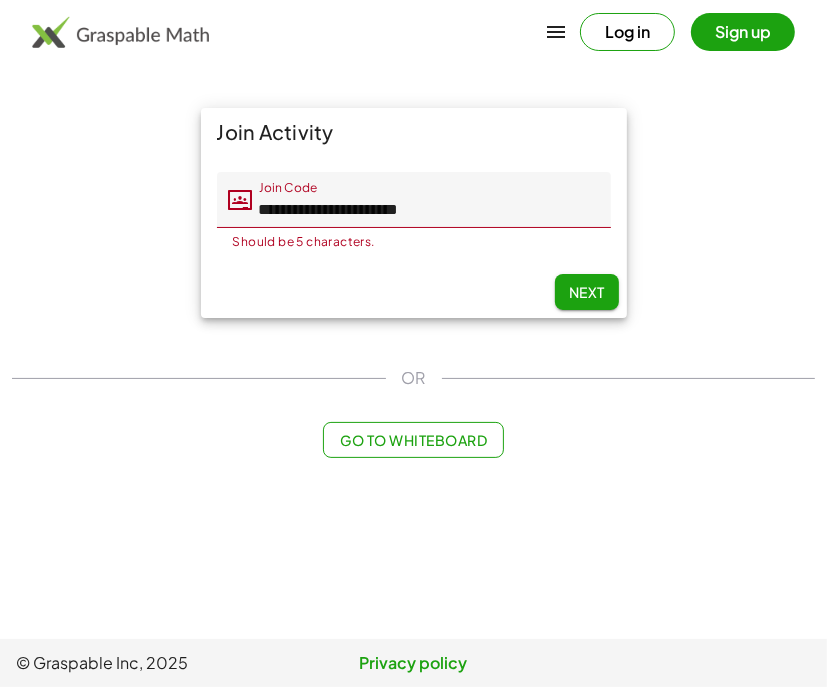 click on "Next" 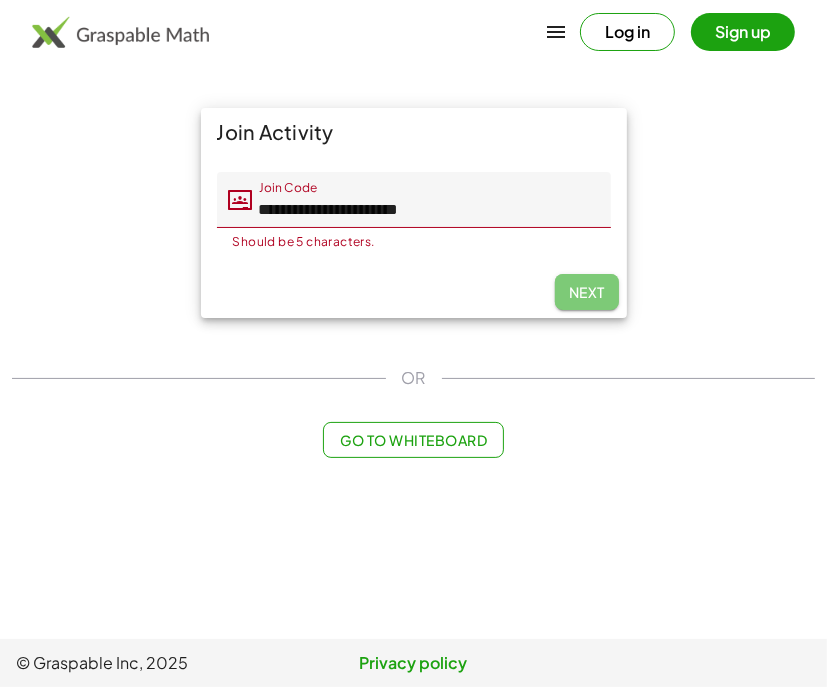 click on "Next" 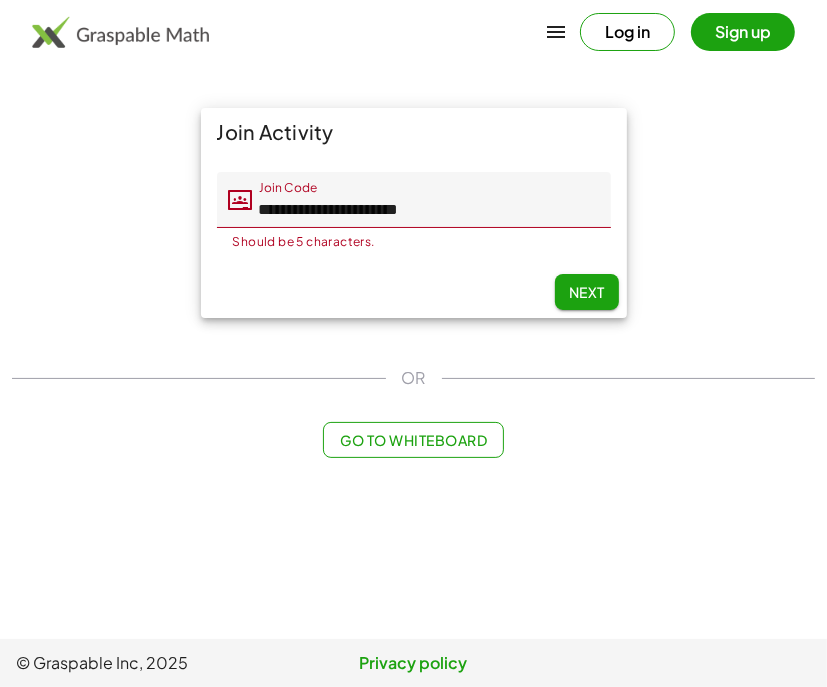 click on "Log in" at bounding box center [627, 32] 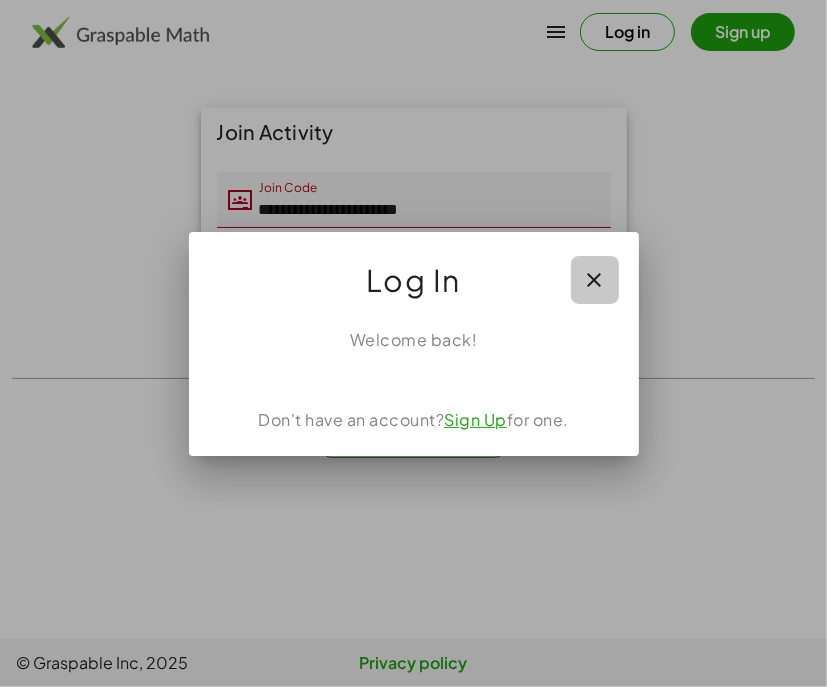 click 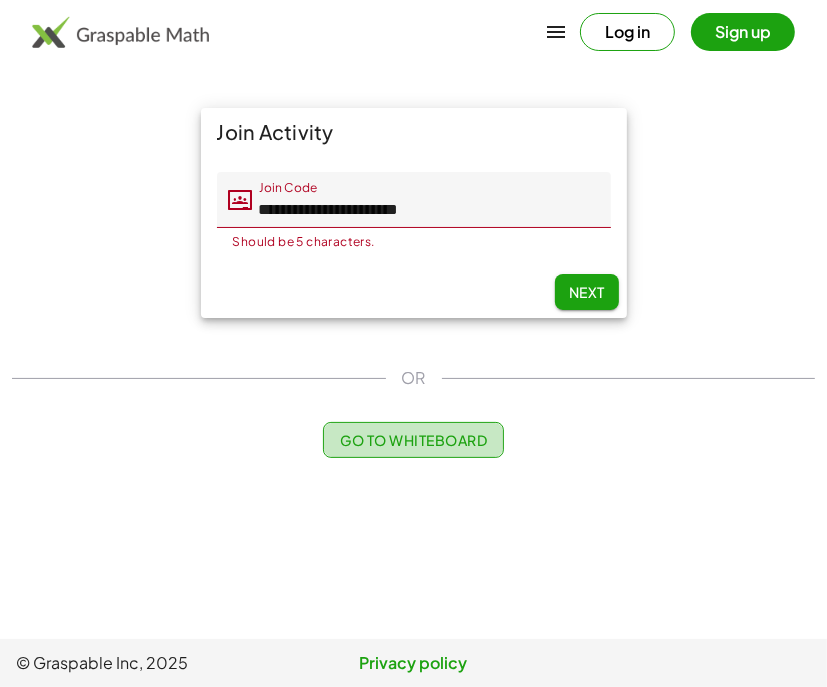click on "Go to Whiteboard" 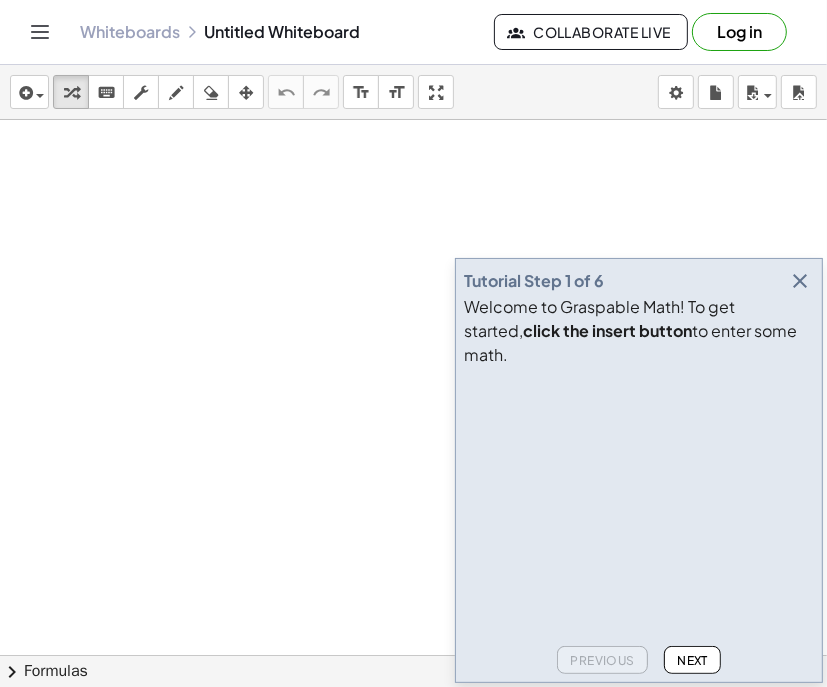 click at bounding box center (800, 281) 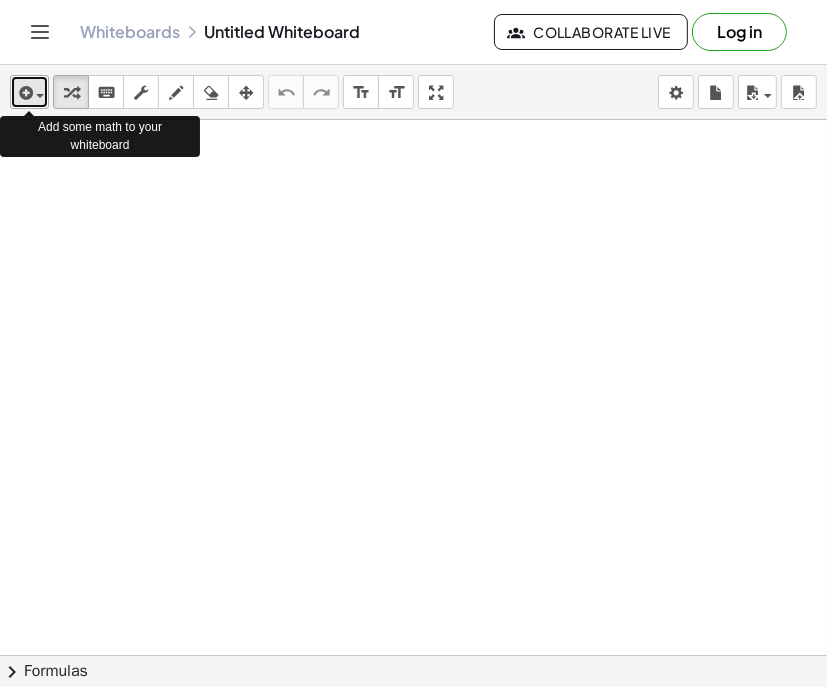 click at bounding box center [35, 95] 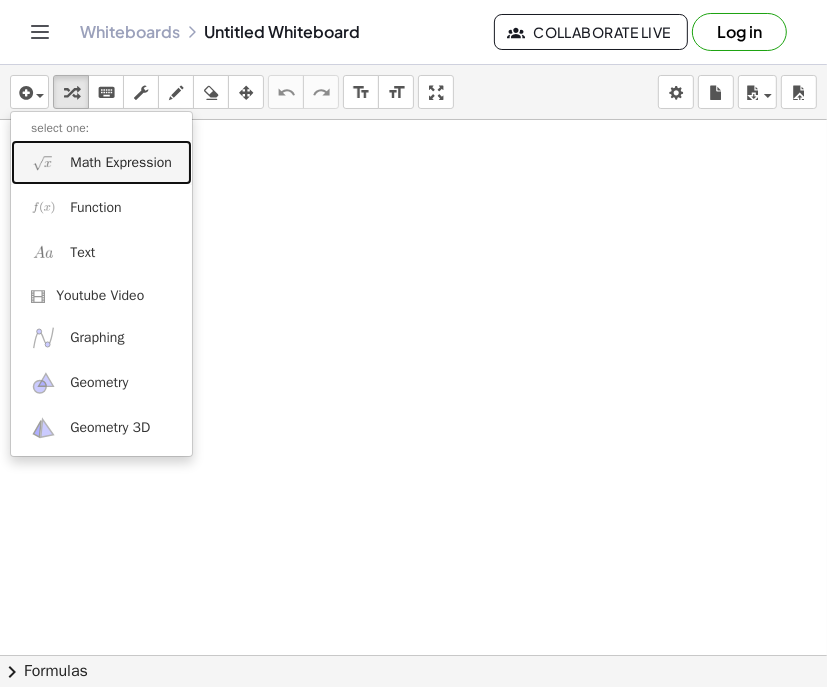 click on "Math Expression" at bounding box center [101, 162] 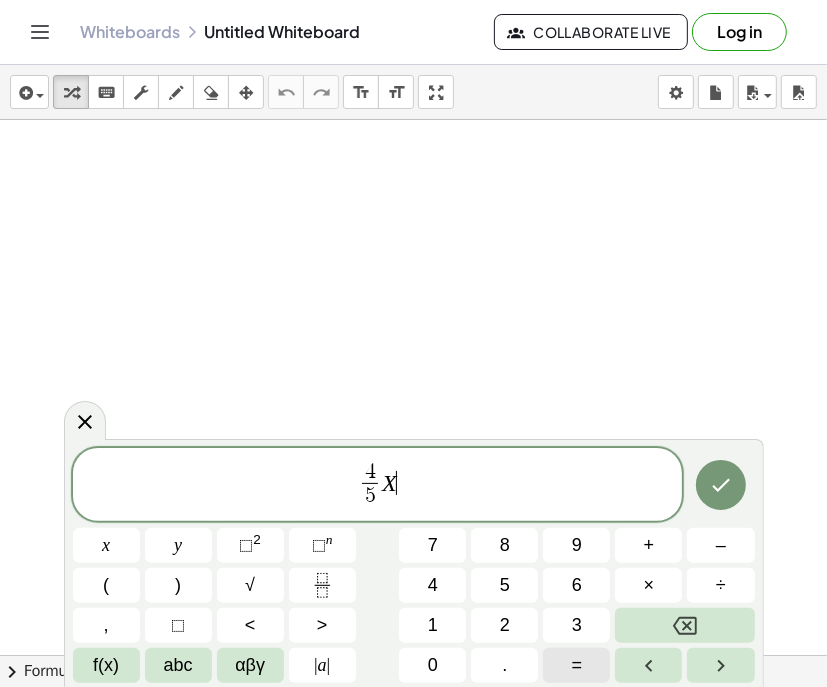 click on "=" at bounding box center [577, 665] 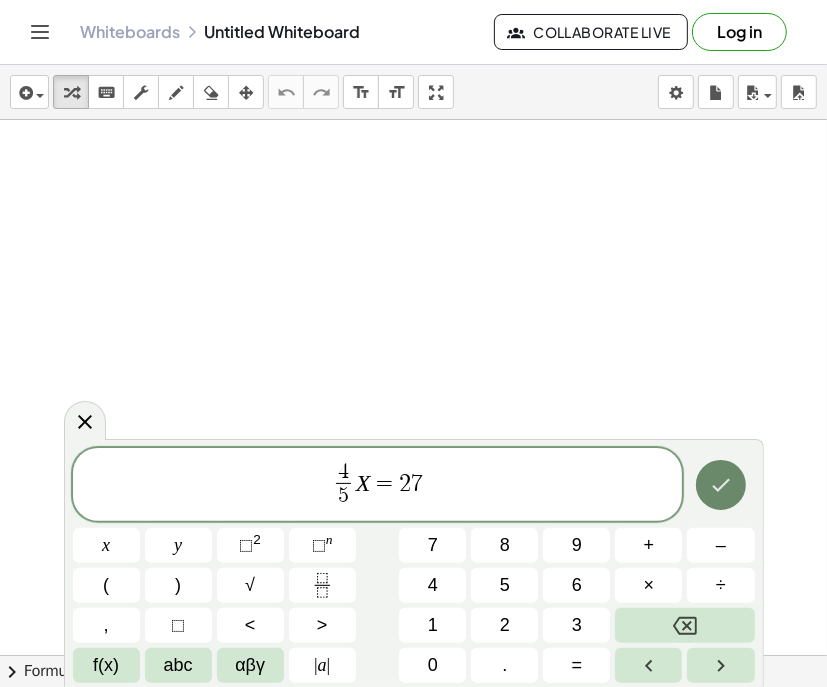 click 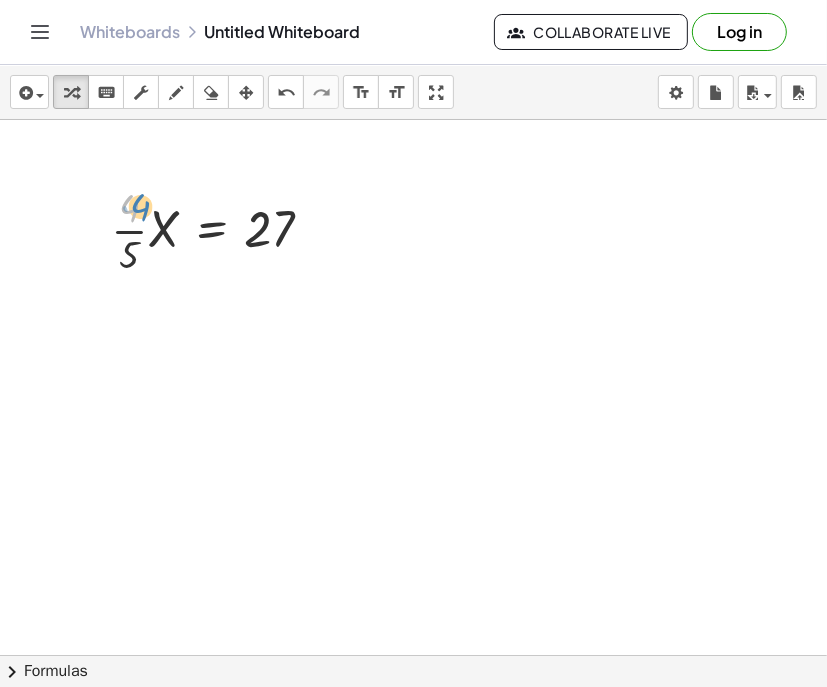 drag, startPoint x: 122, startPoint y: 214, endPoint x: 134, endPoint y: 213, distance: 12.0415945 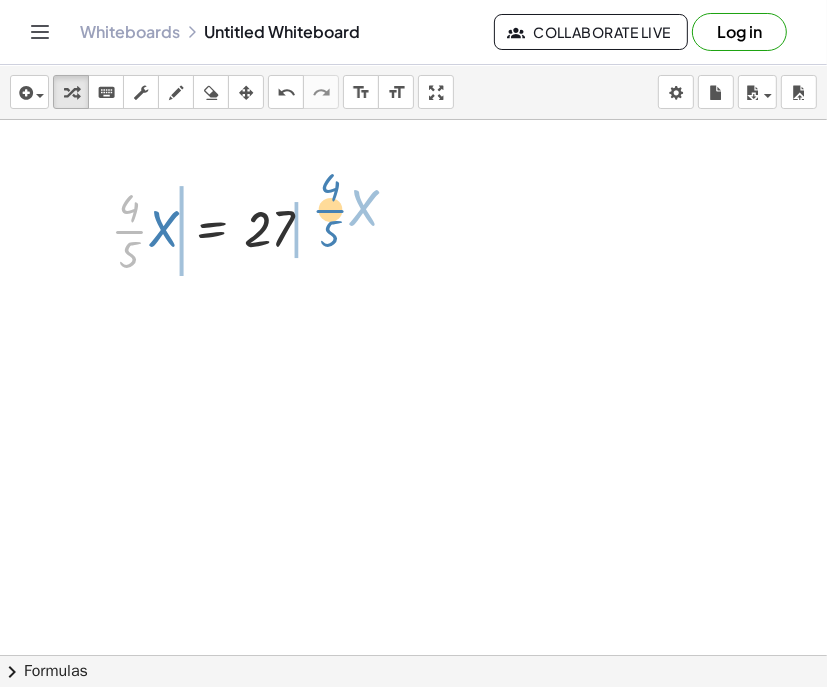 drag, startPoint x: 127, startPoint y: 233, endPoint x: 328, endPoint y: 212, distance: 202.09404 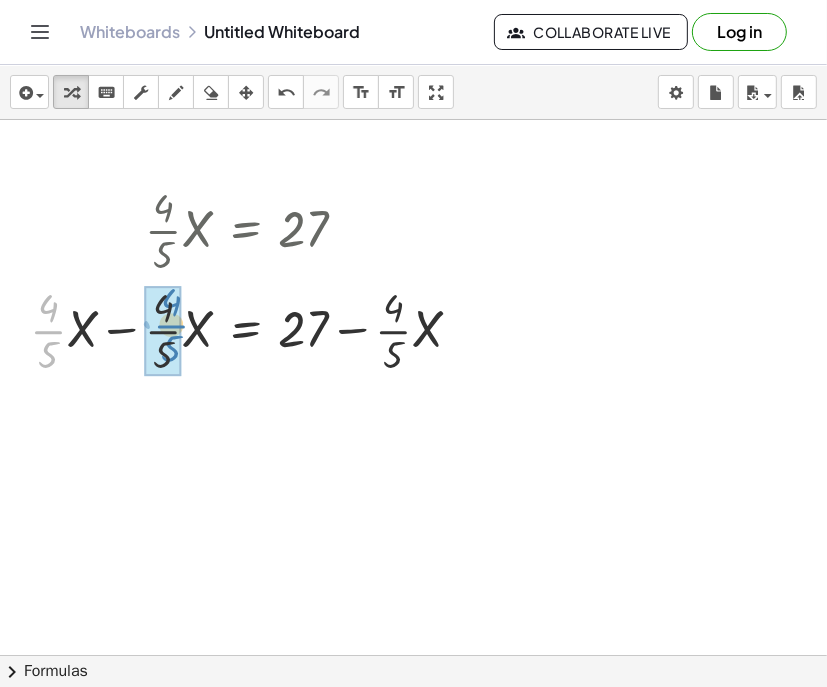 drag, startPoint x: 50, startPoint y: 326, endPoint x: 170, endPoint y: 319, distance: 120.203995 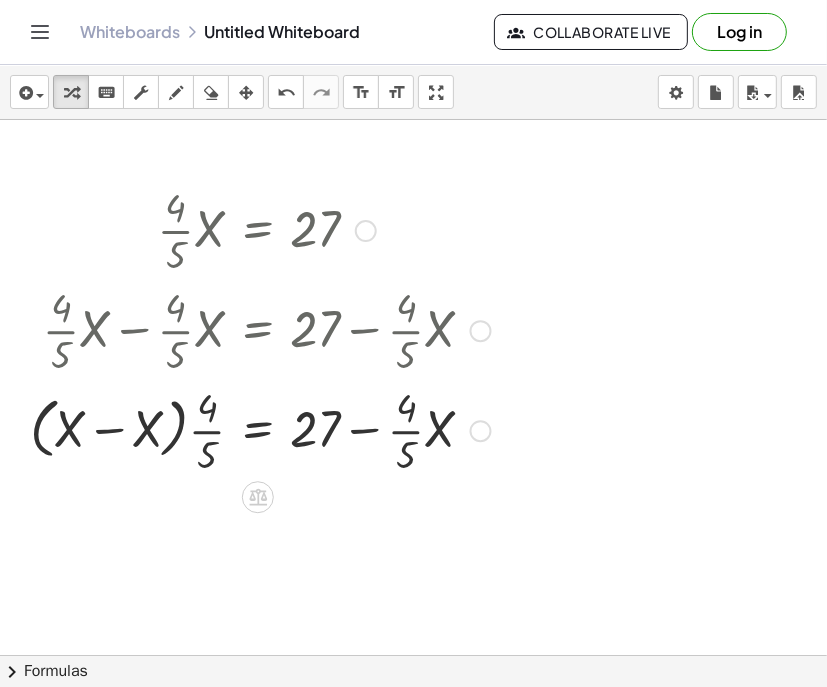 click at bounding box center (260, 429) 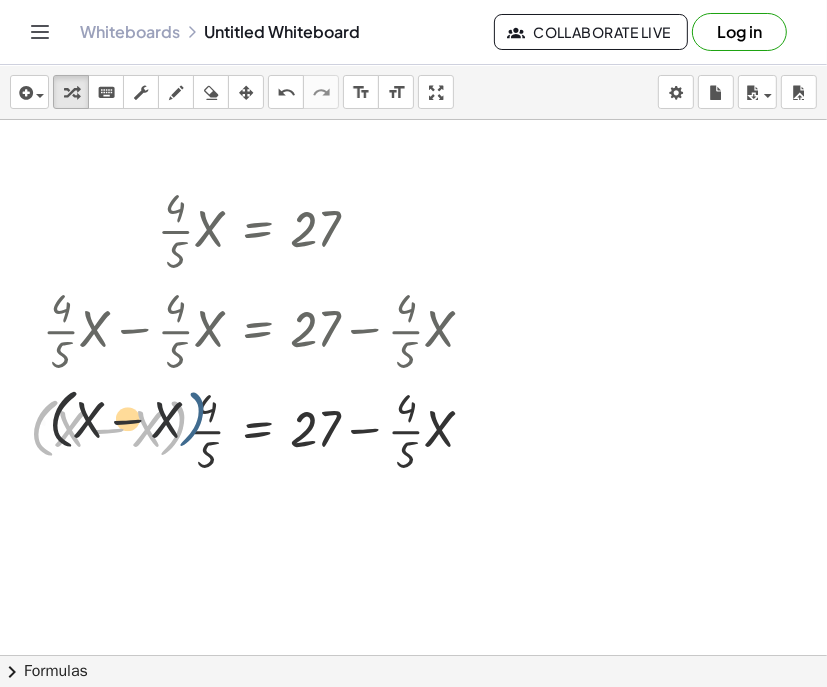 drag, startPoint x: 182, startPoint y: 430, endPoint x: 205, endPoint y: 416, distance: 26.925823 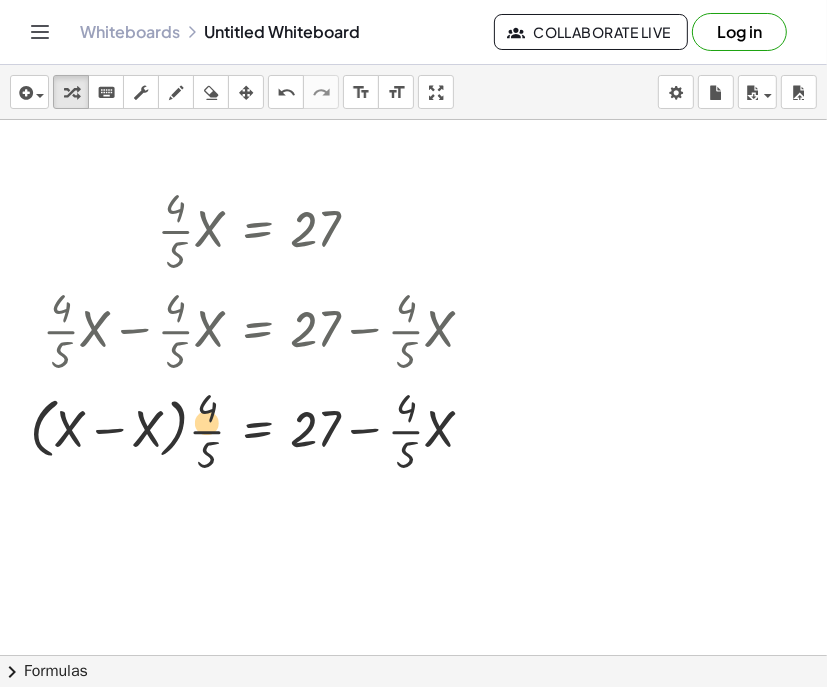 drag, startPoint x: 205, startPoint y: 416, endPoint x: 212, endPoint y: 430, distance: 15.652476 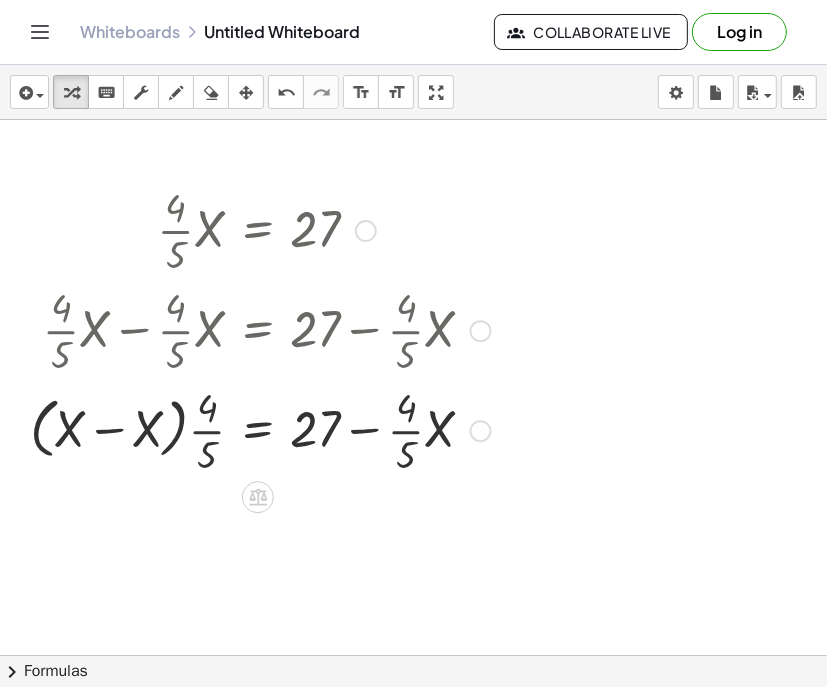 click at bounding box center [260, 429] 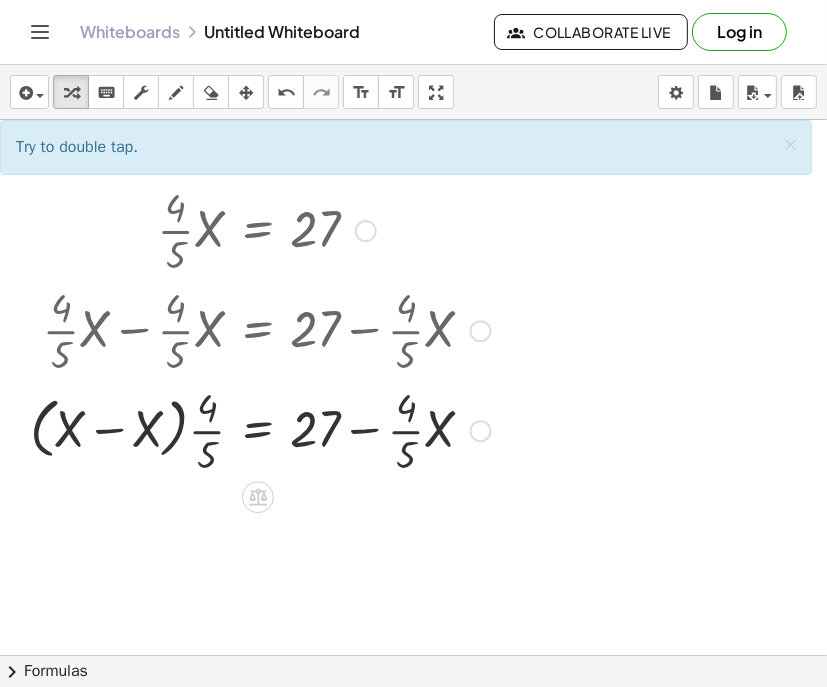 click at bounding box center [260, 429] 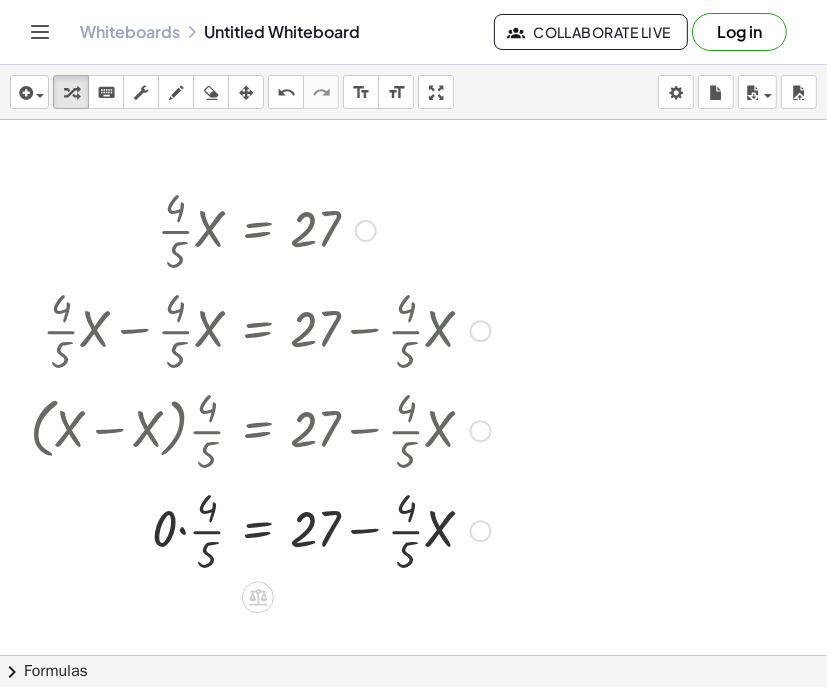 click at bounding box center (260, 529) 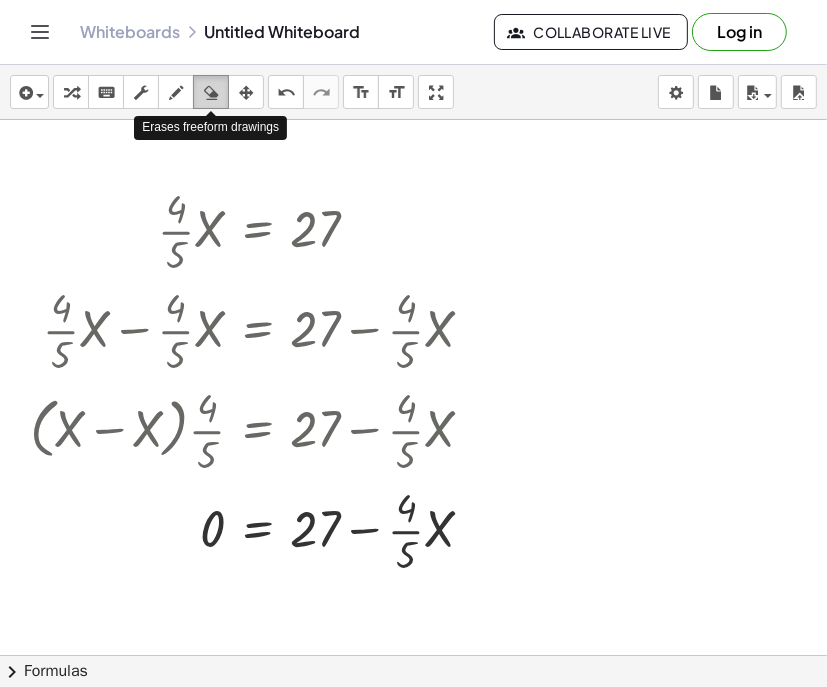 click at bounding box center [211, 92] 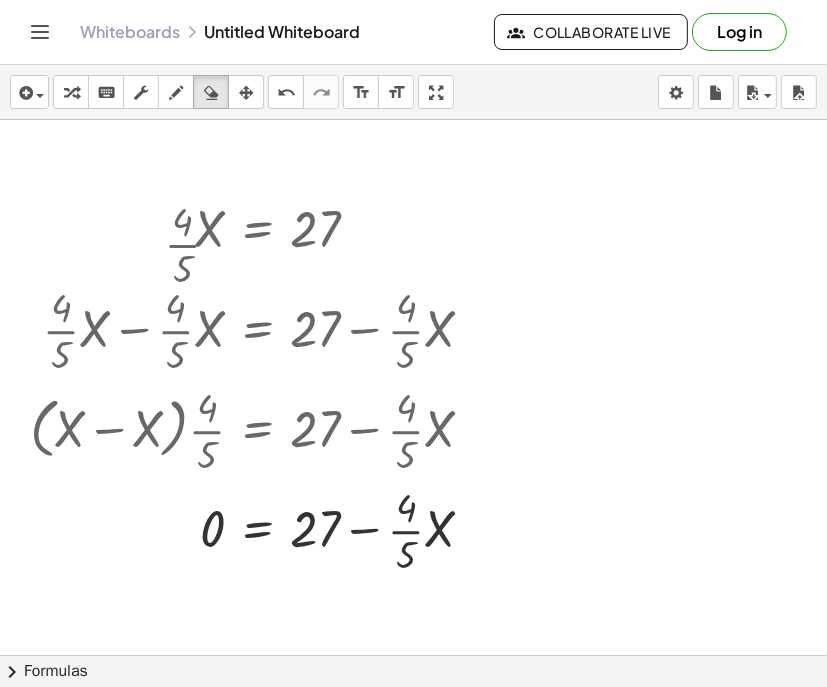 click at bounding box center [413, 655] 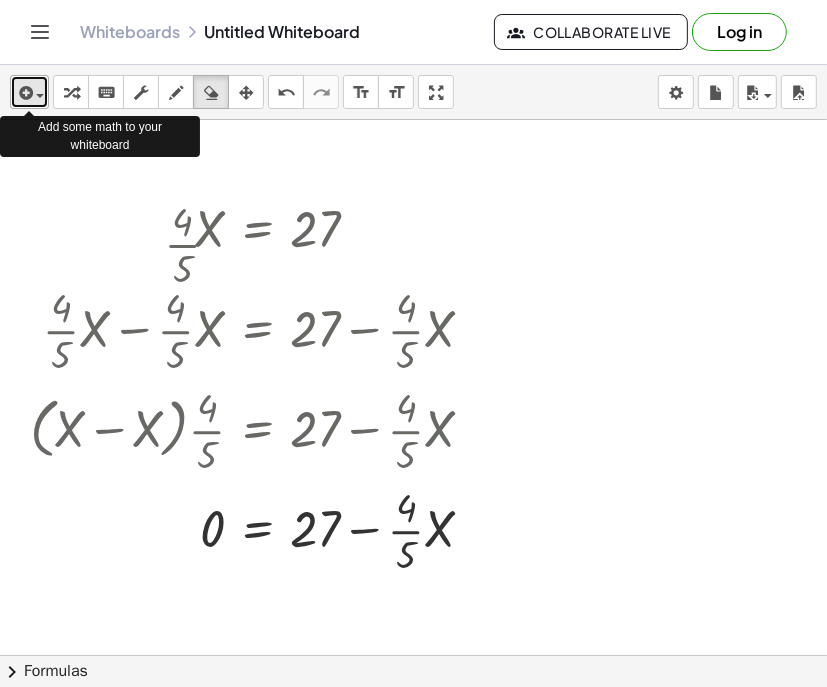 click at bounding box center [29, 92] 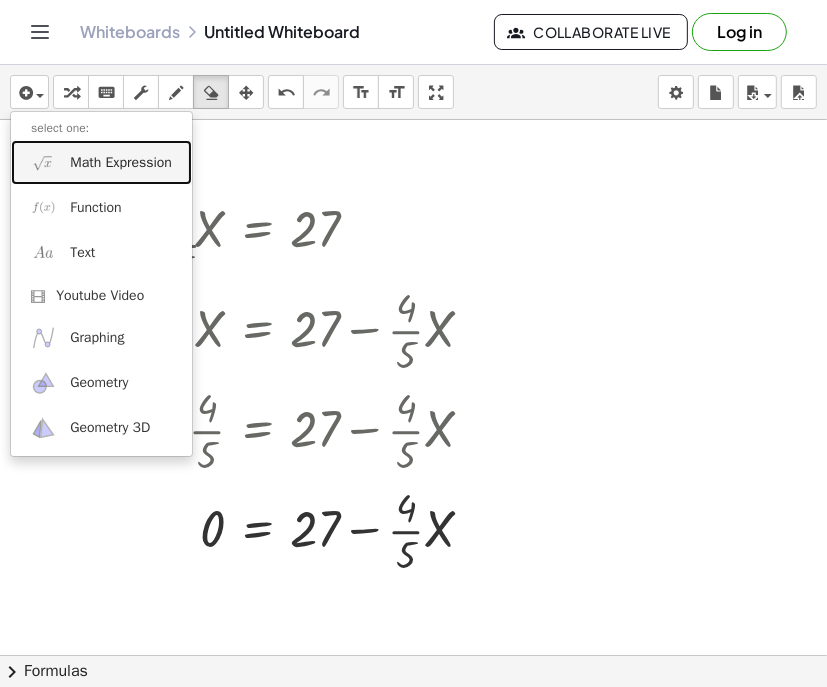 click on "Math Expression" at bounding box center (121, 163) 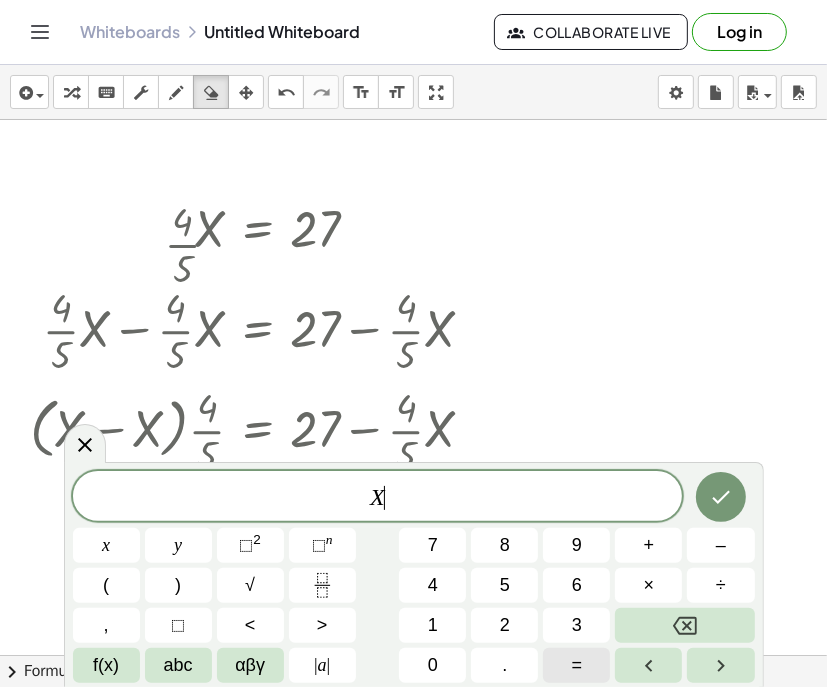 click on "=" at bounding box center (576, 665) 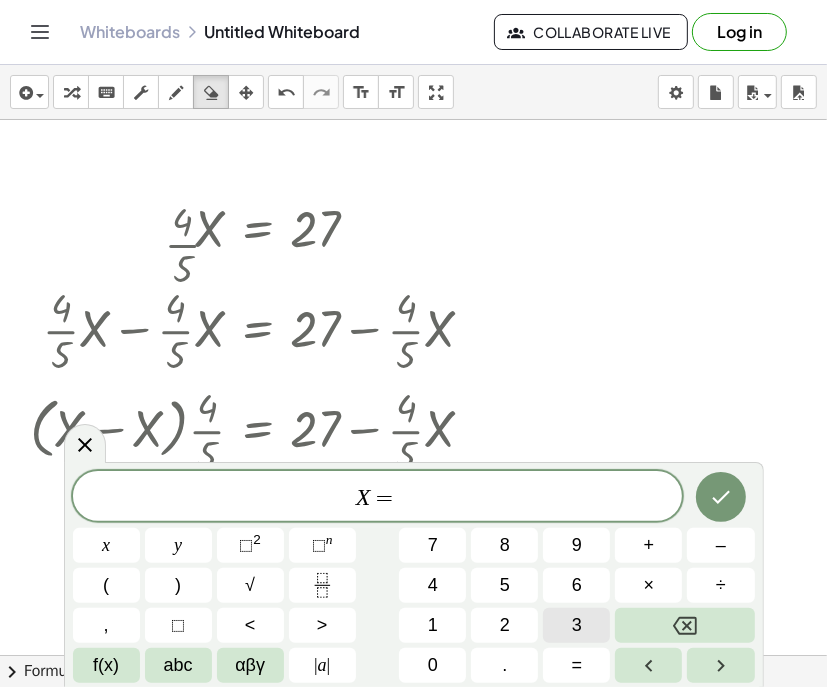 click on "3" at bounding box center [576, 625] 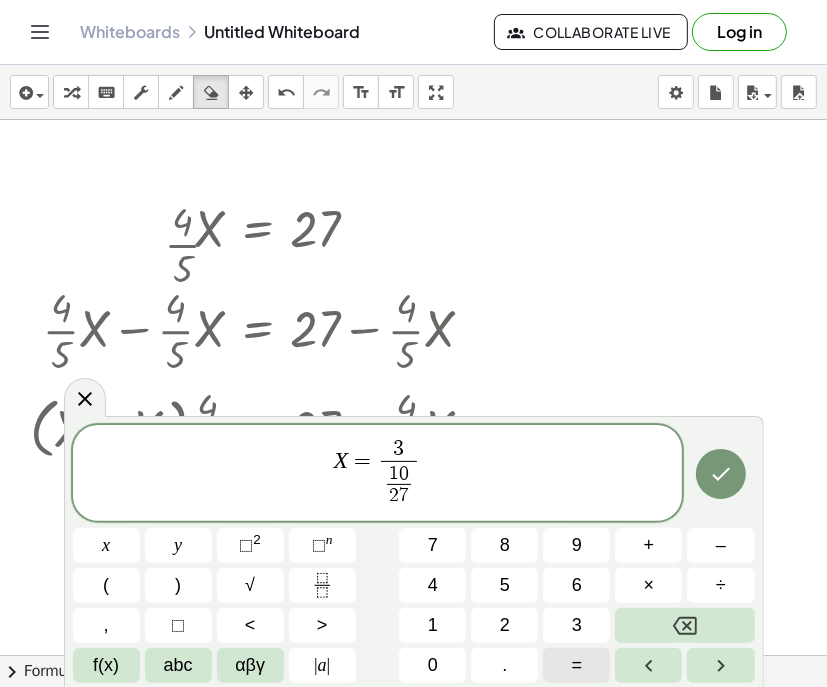 click on "=" at bounding box center [576, 665] 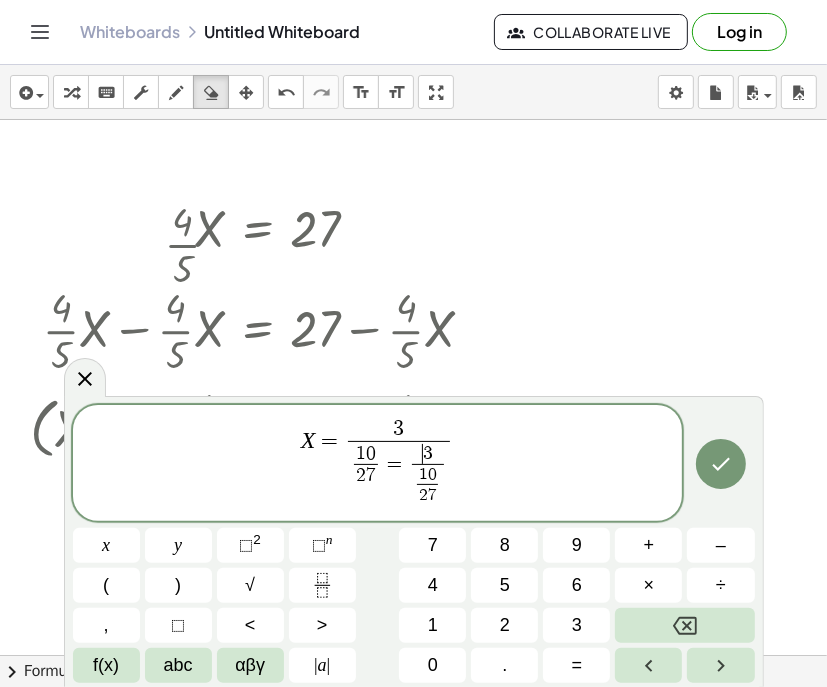 click on "1 0 2 7 ​ = ​ 3 1 0 2 7 ​ ​" at bounding box center [399, 475] 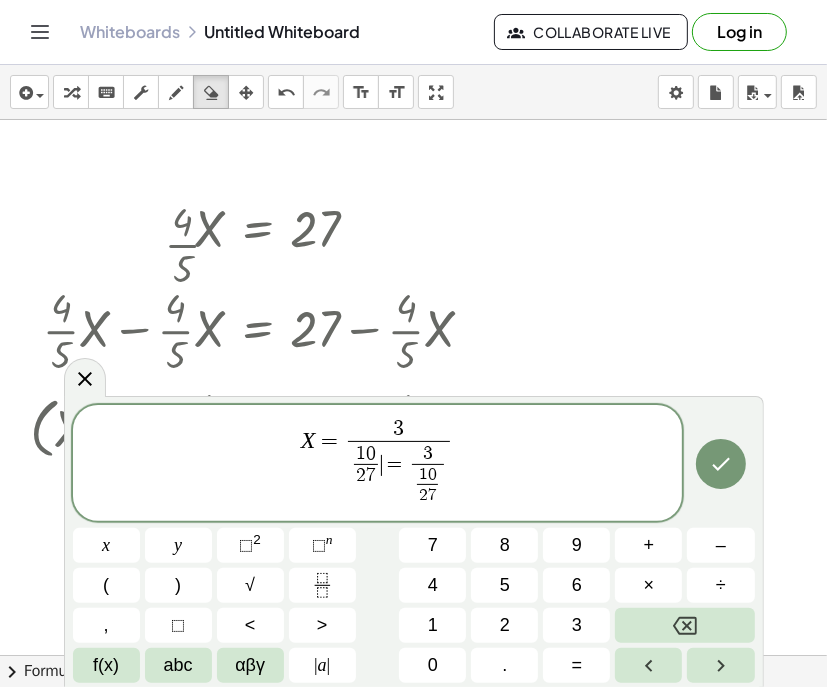 click on "=" at bounding box center (395, 466) 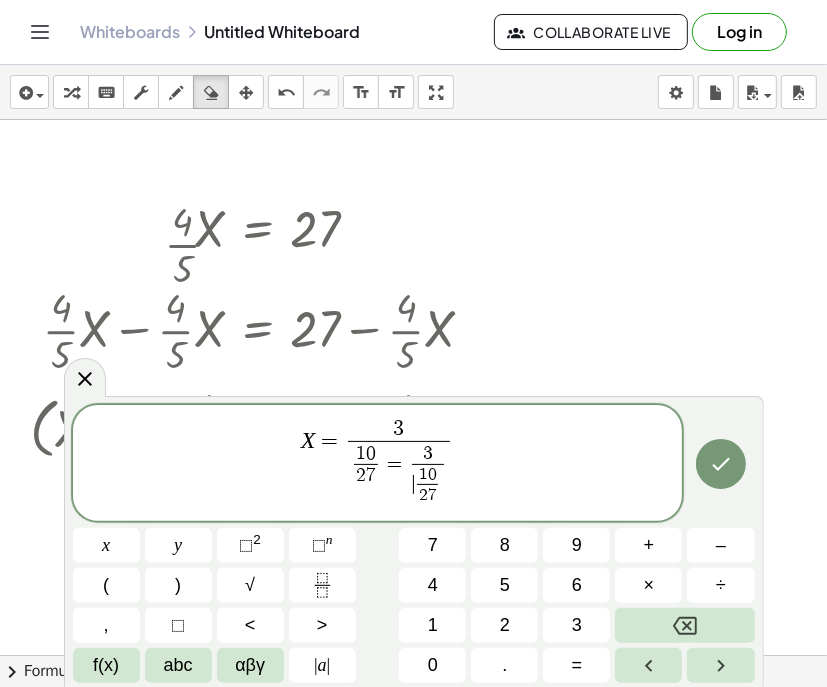click on "​ 1 0 2 7 ​" at bounding box center (428, 486) 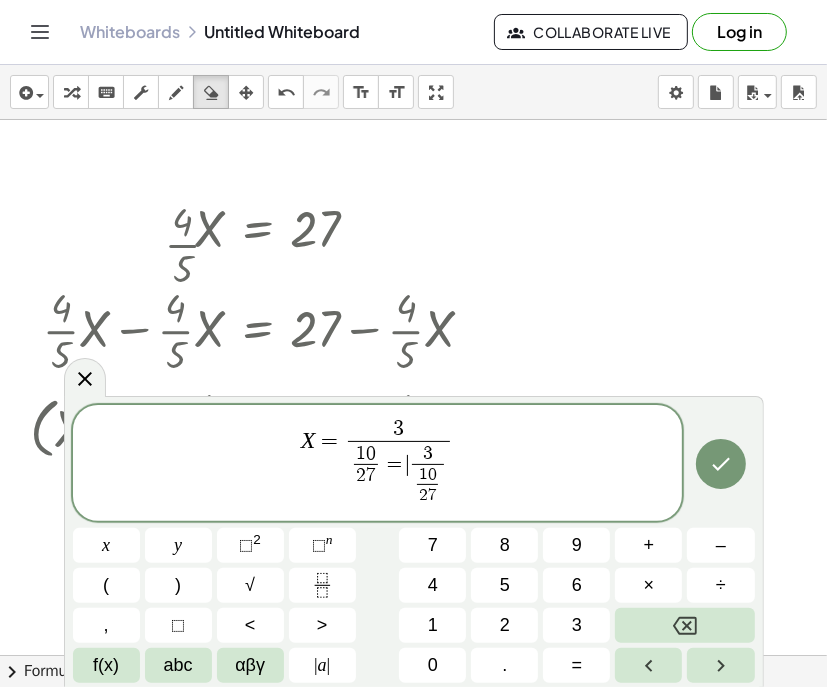 click on "1 0 2 7 ​ = ​ 3 1 0 2 7 ​ ​" at bounding box center (399, 475) 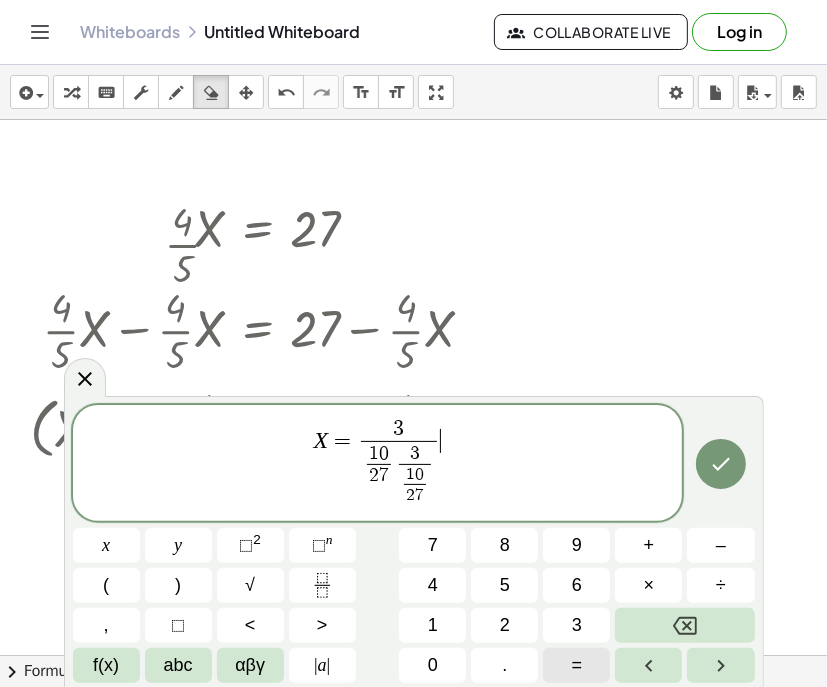 click on "=" at bounding box center [577, 665] 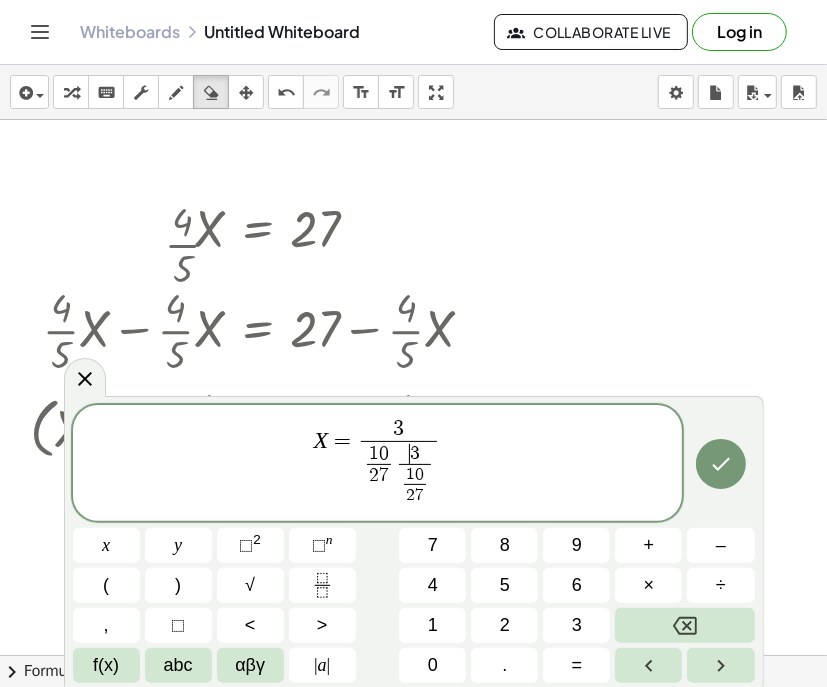 click on "​ 3 1 0 2 7 ​ ​" at bounding box center (415, 476) 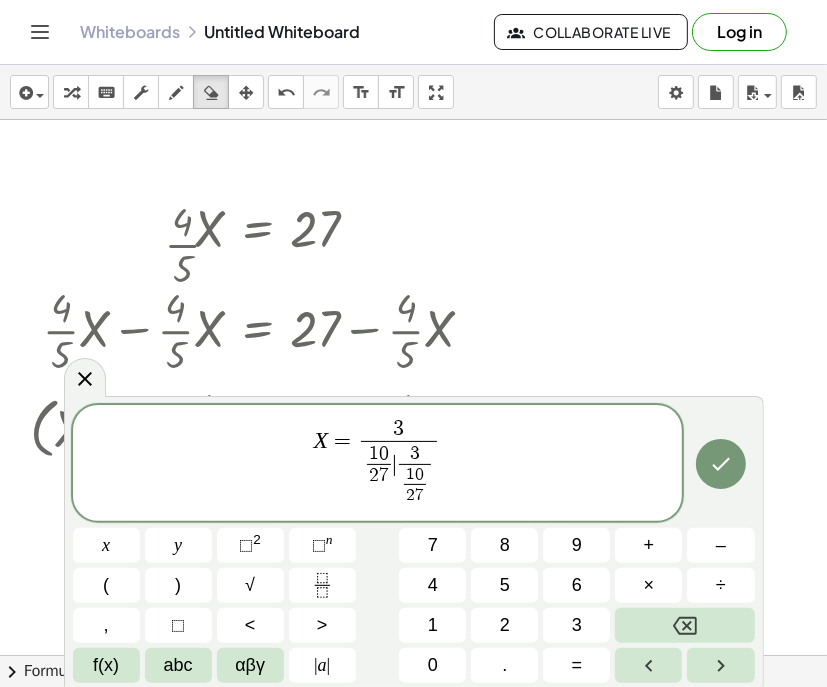 click on "3 1 0 2 7 ​ ​" at bounding box center [415, 476] 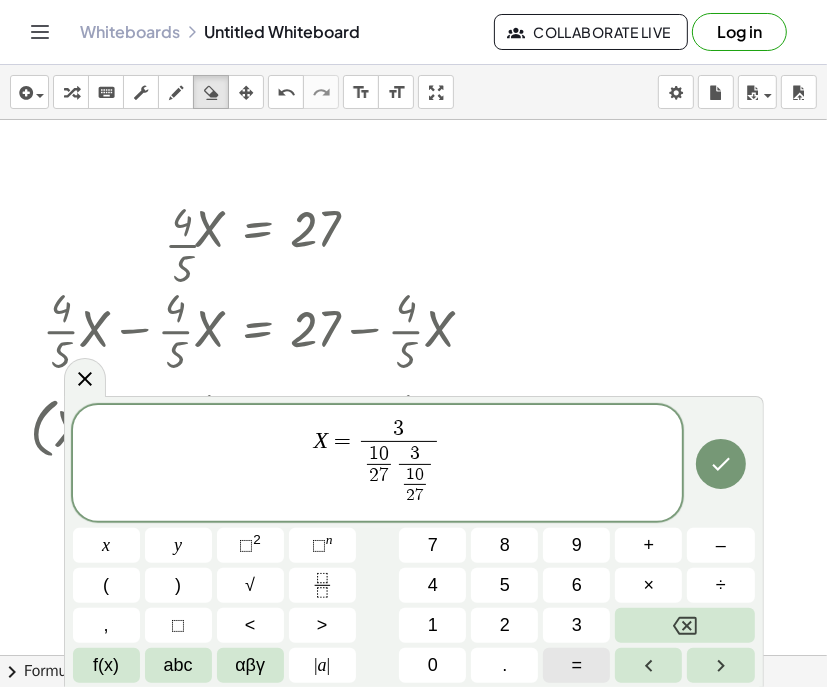 click on "=" at bounding box center (577, 665) 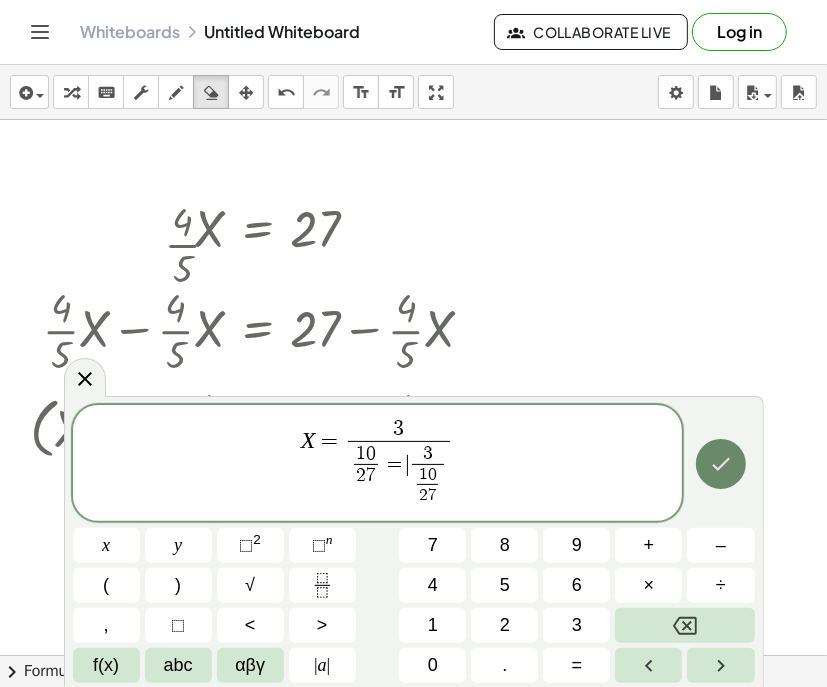 click at bounding box center (721, 464) 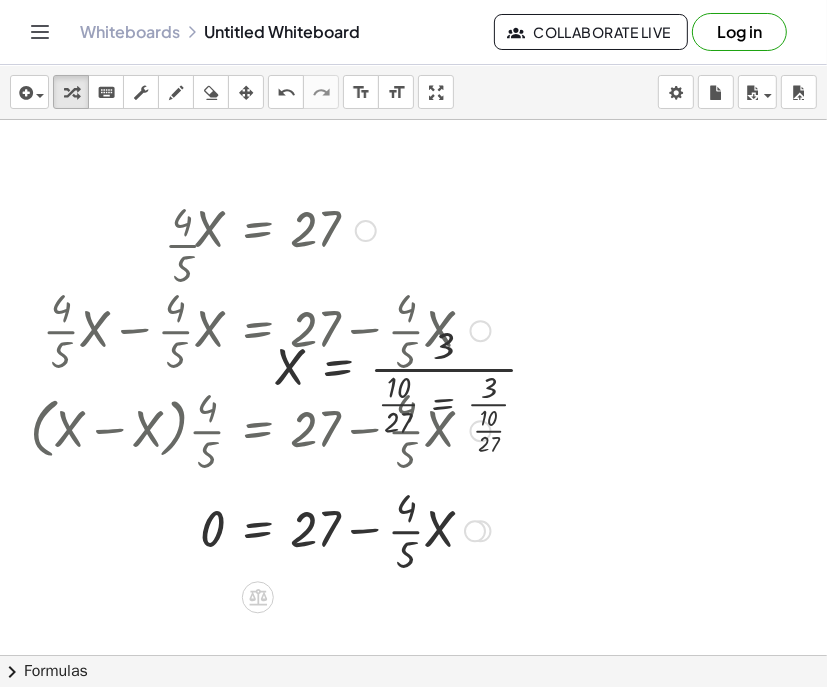 click at bounding box center (260, 229) 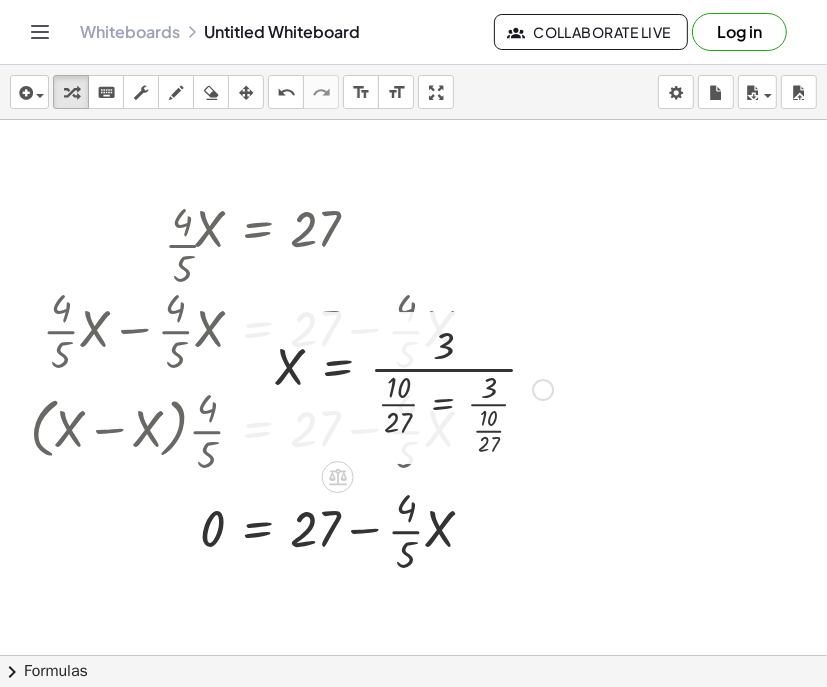 click at bounding box center (413, 388) 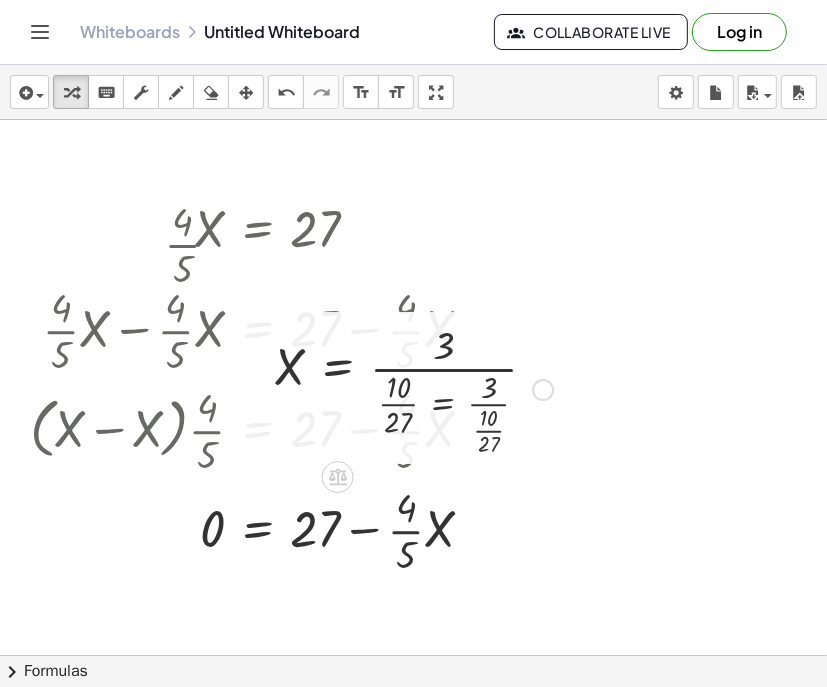 click at bounding box center [413, 388] 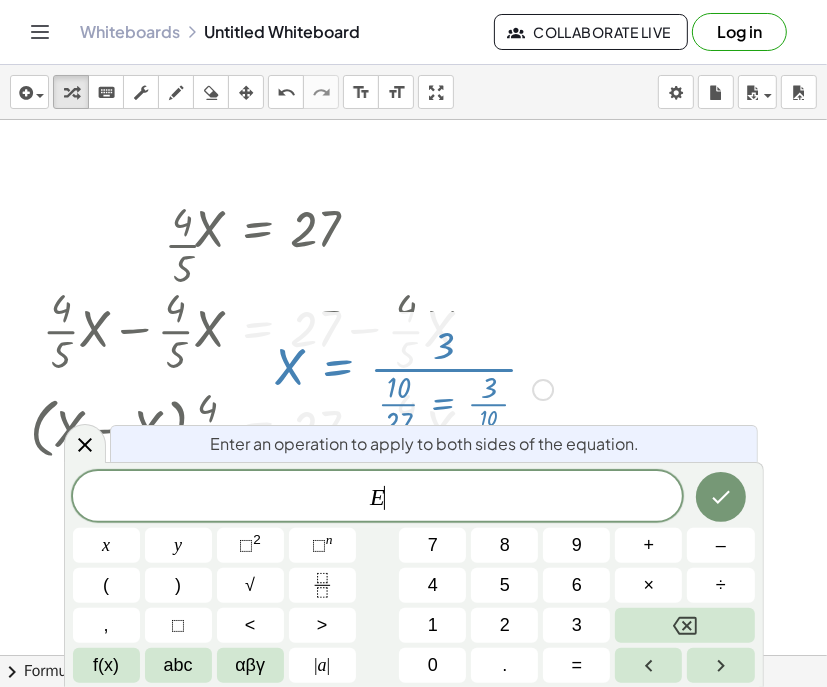click at bounding box center [413, 388] 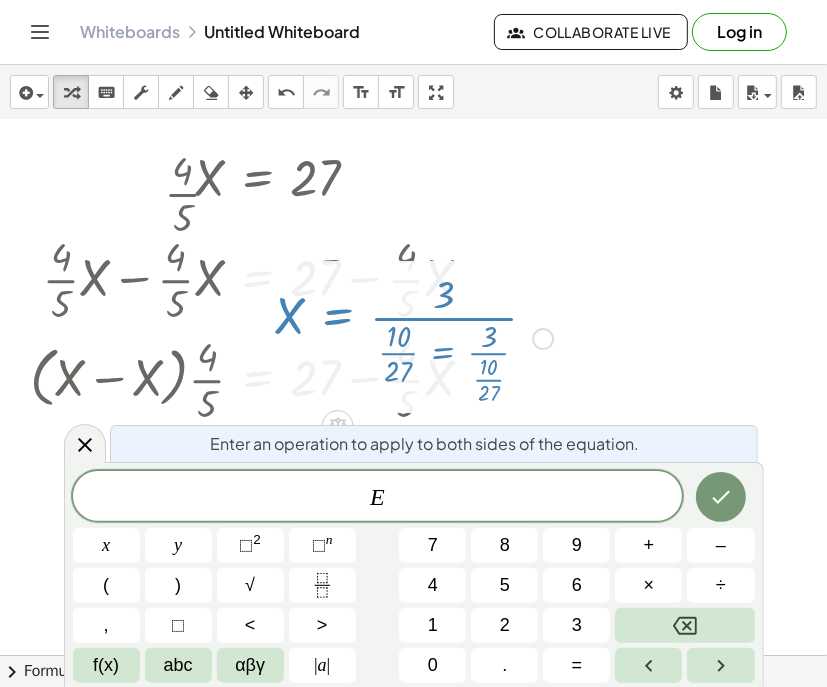 scroll, scrollTop: 51, scrollLeft: 0, axis: vertical 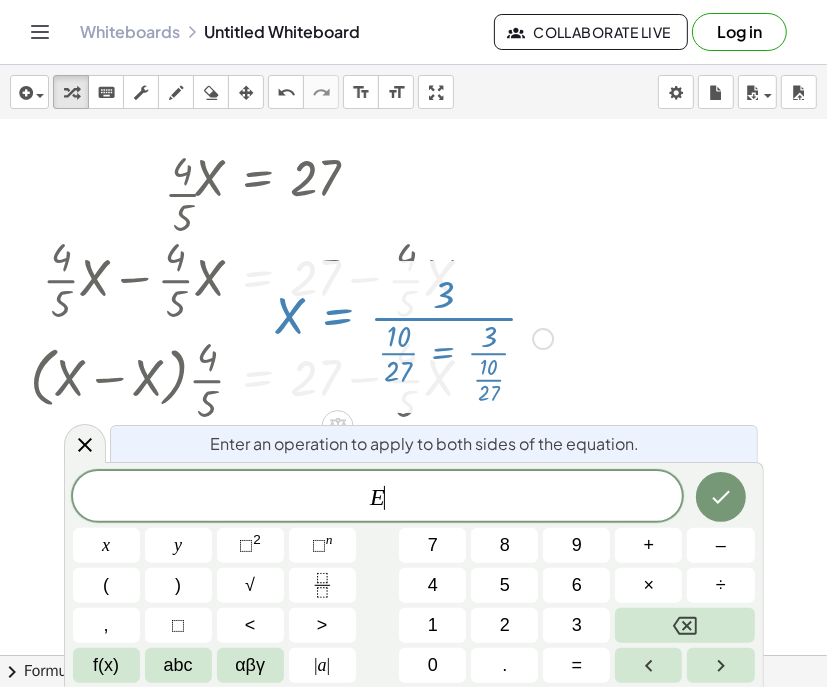 click at bounding box center [413, 604] 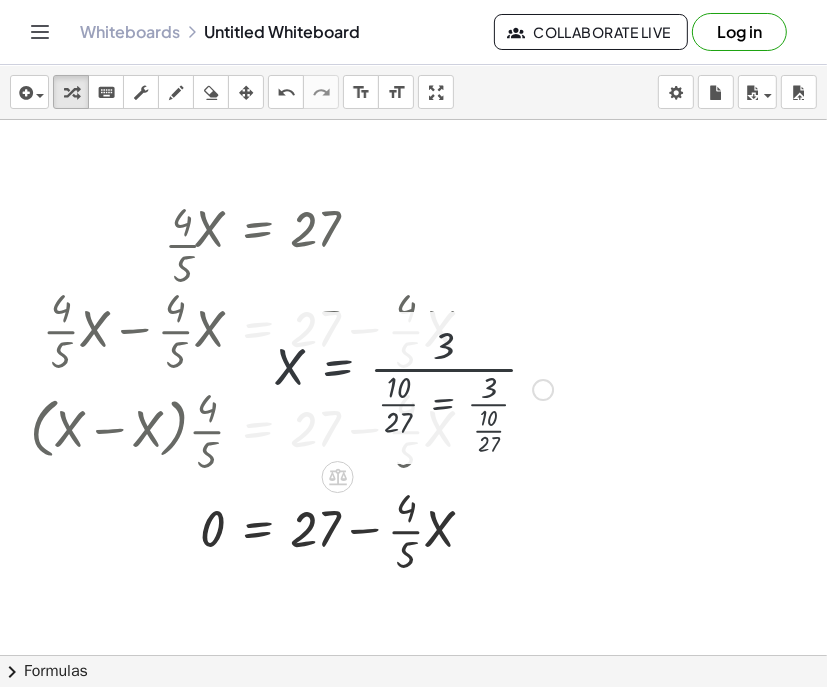 scroll, scrollTop: 0, scrollLeft: 0, axis: both 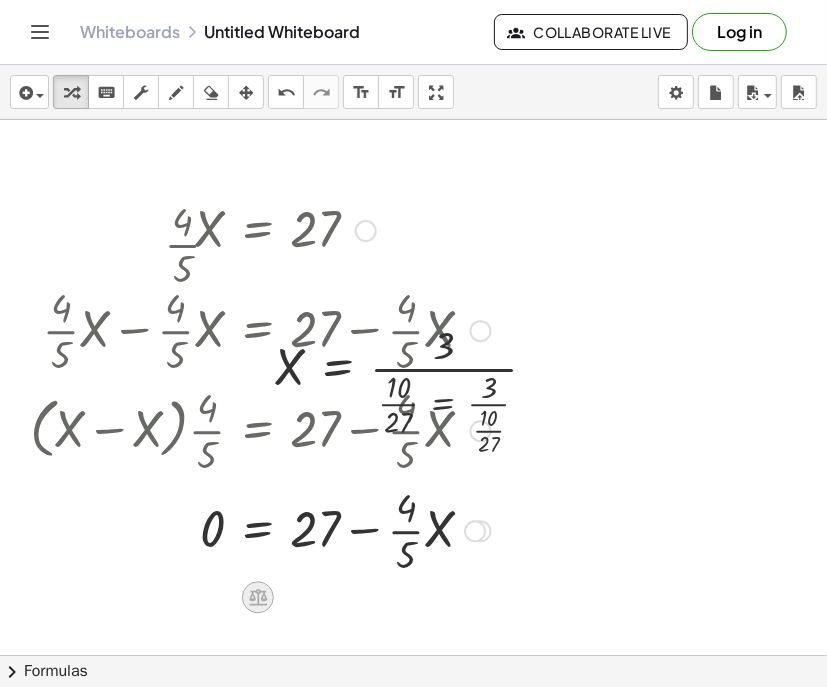 click 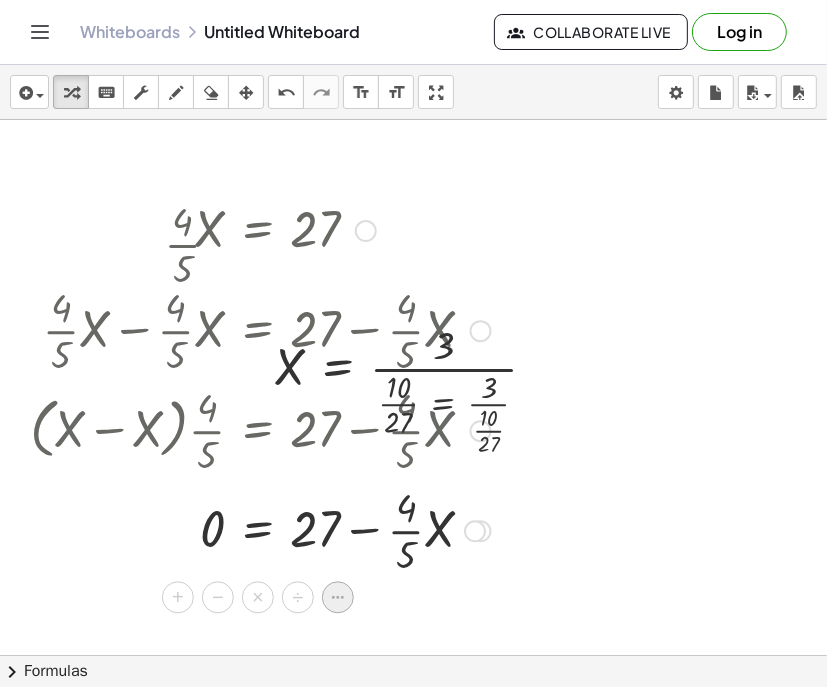 click 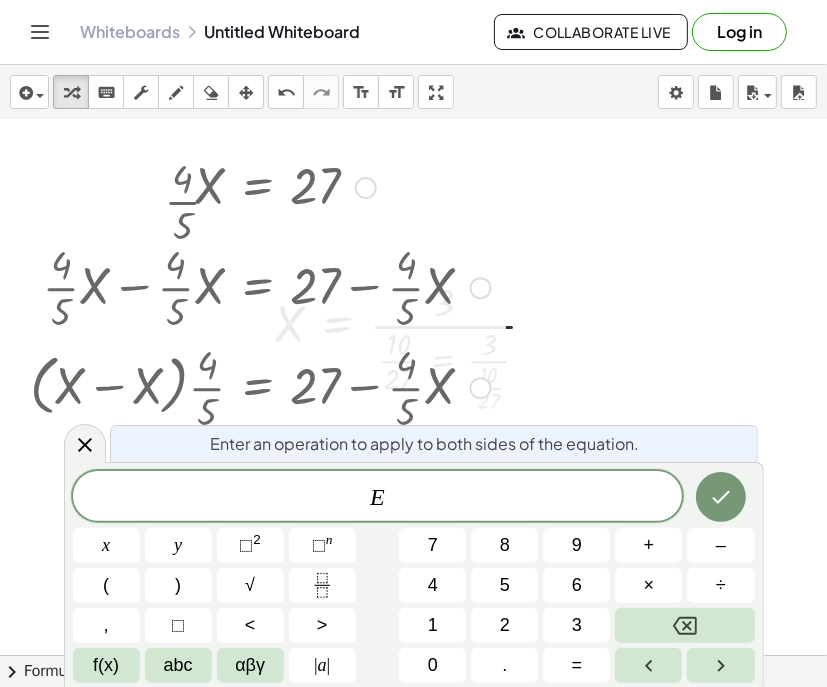 scroll, scrollTop: 44, scrollLeft: 0, axis: vertical 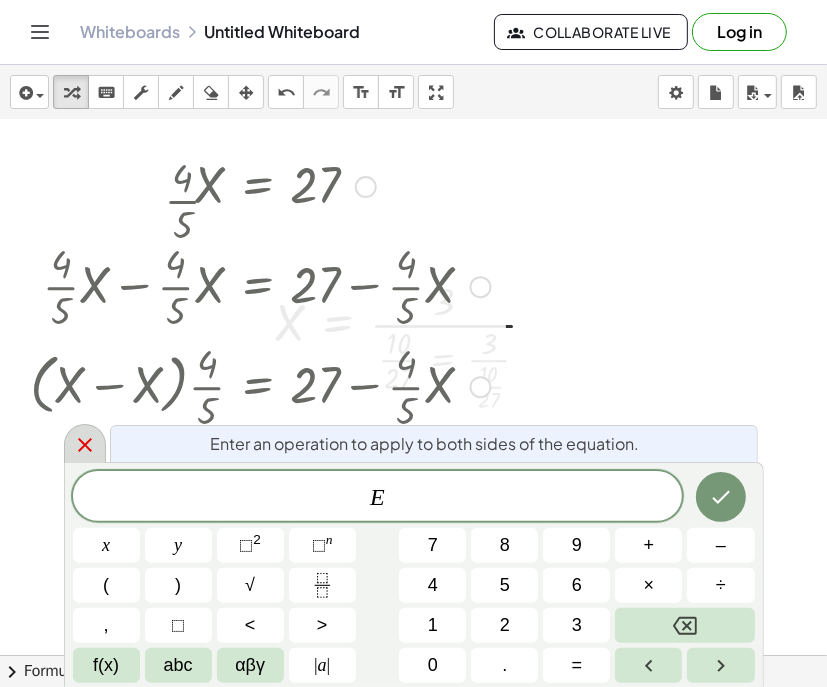 click 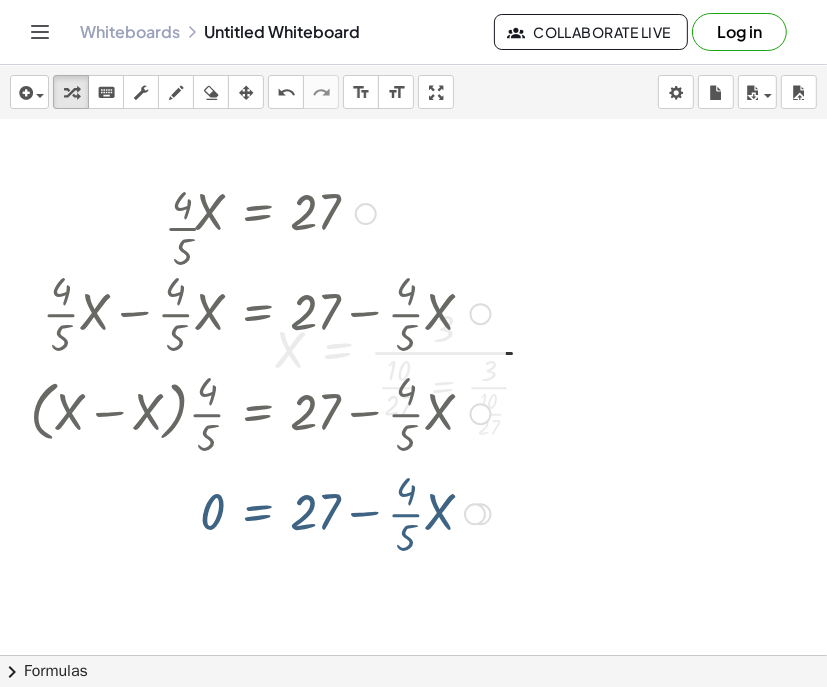 scroll, scrollTop: 0, scrollLeft: 0, axis: both 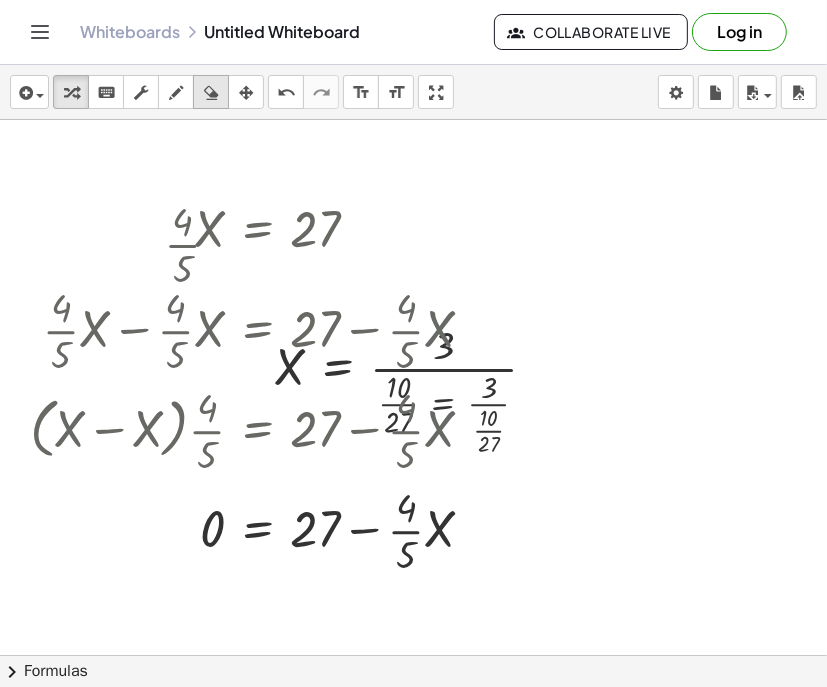 click at bounding box center (211, 92) 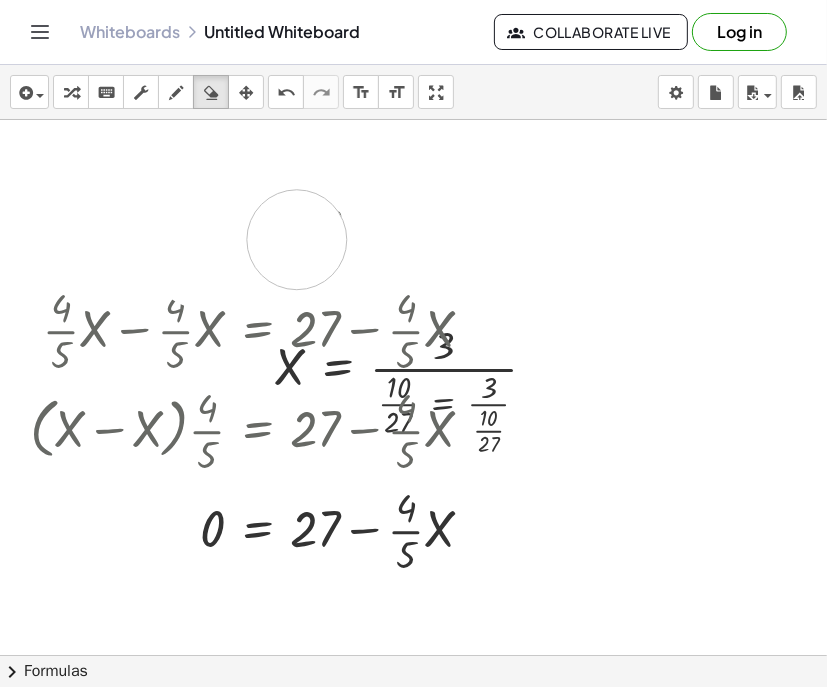 drag, startPoint x: 201, startPoint y: 258, endPoint x: 379, endPoint y: 215, distance: 183.12018 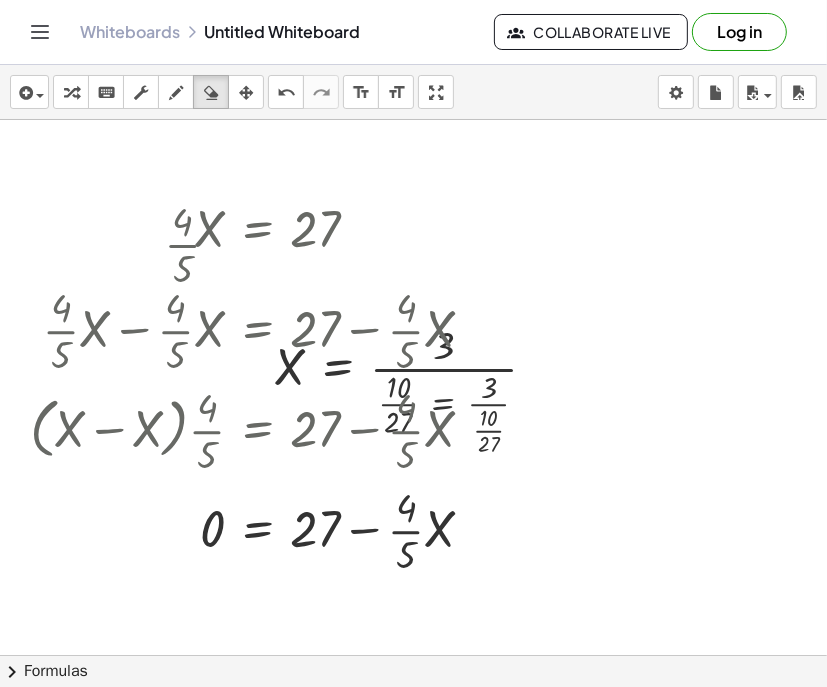 click at bounding box center (413, 655) 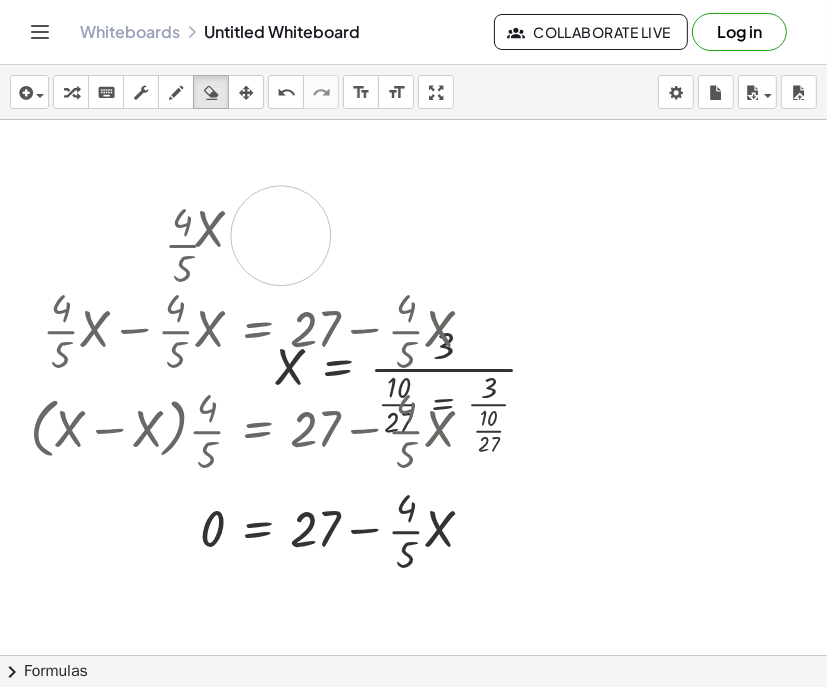drag, startPoint x: 318, startPoint y: 226, endPoint x: 282, endPoint y: 234, distance: 36.878178 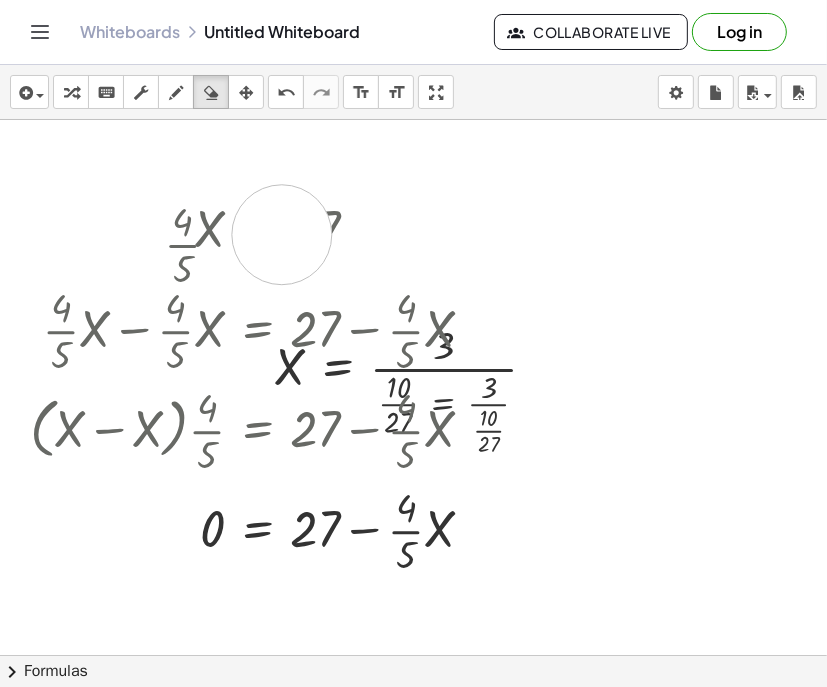 click at bounding box center [413, 655] 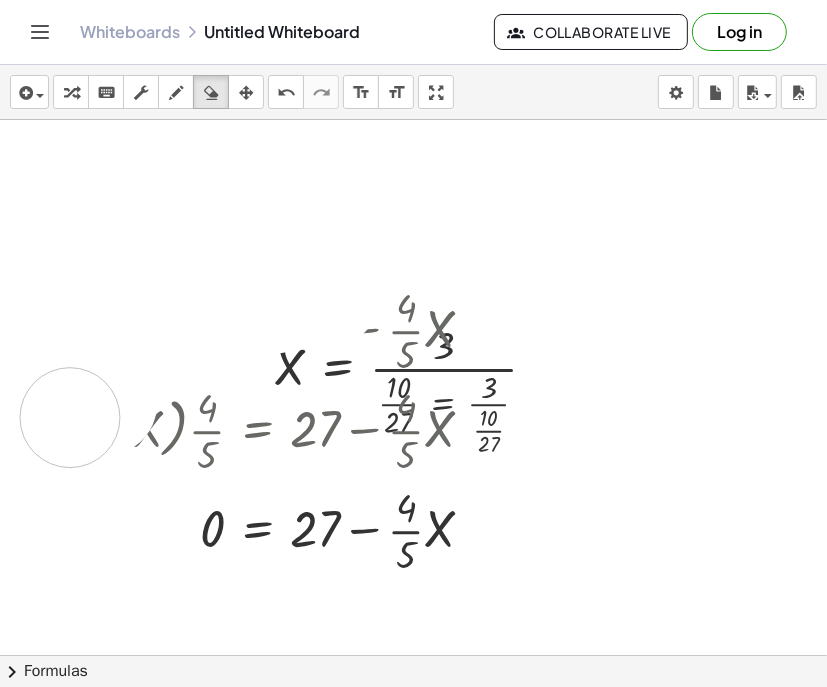 drag, startPoint x: 282, startPoint y: 234, endPoint x: 70, endPoint y: 441, distance: 296.29883 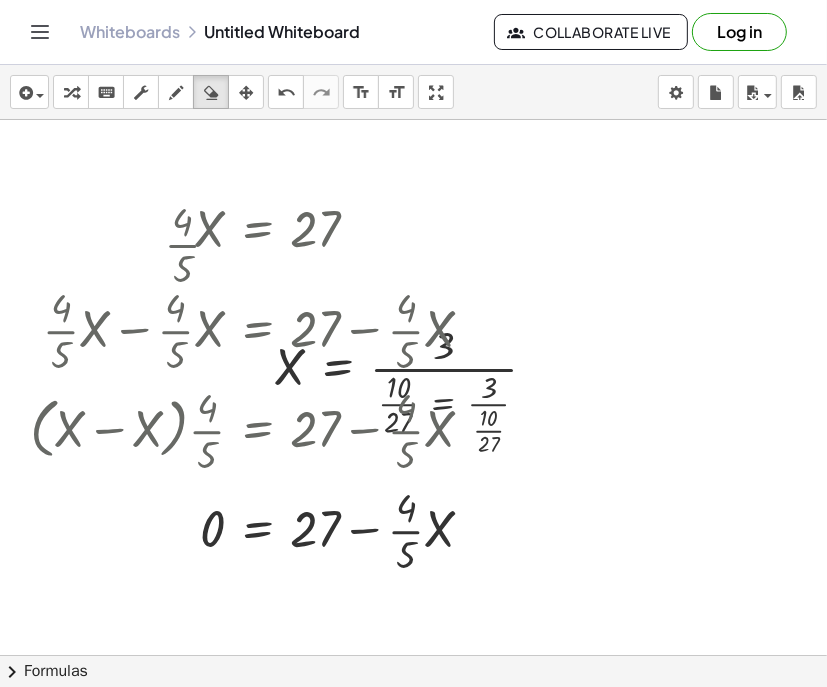 click at bounding box center [413, 655] 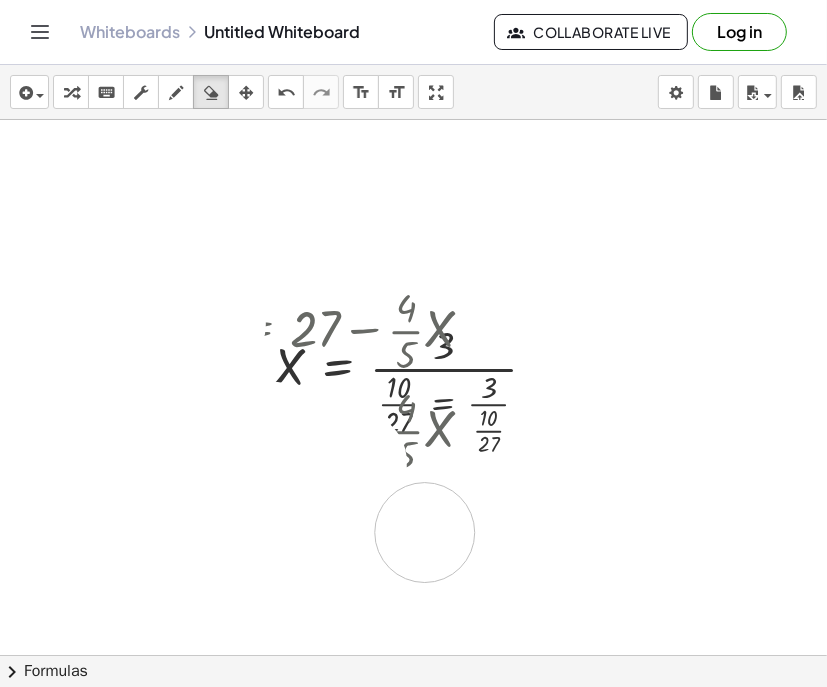 drag, startPoint x: 325, startPoint y: 245, endPoint x: 431, endPoint y: 538, distance: 311.58466 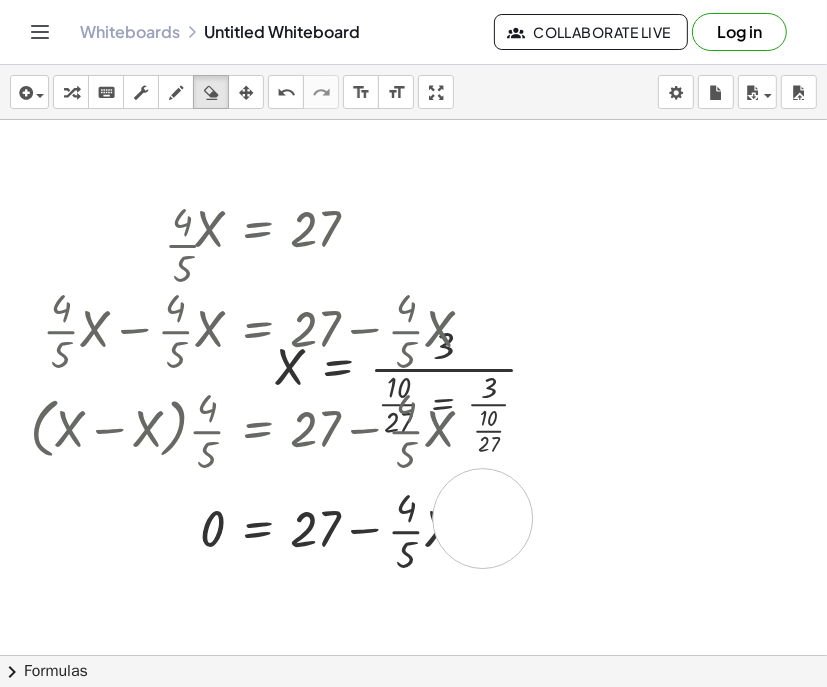 click at bounding box center (413, 655) 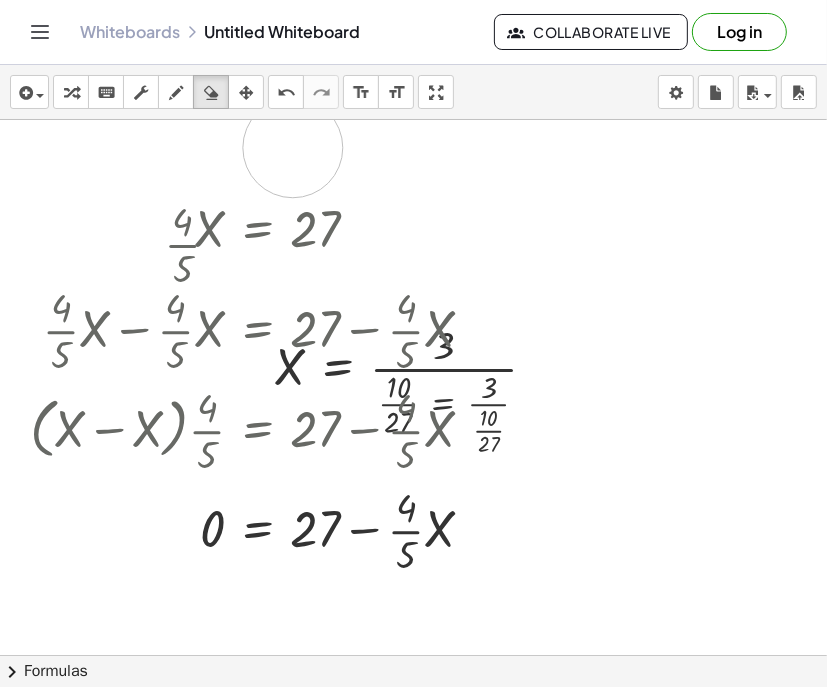 click at bounding box center (413, 655) 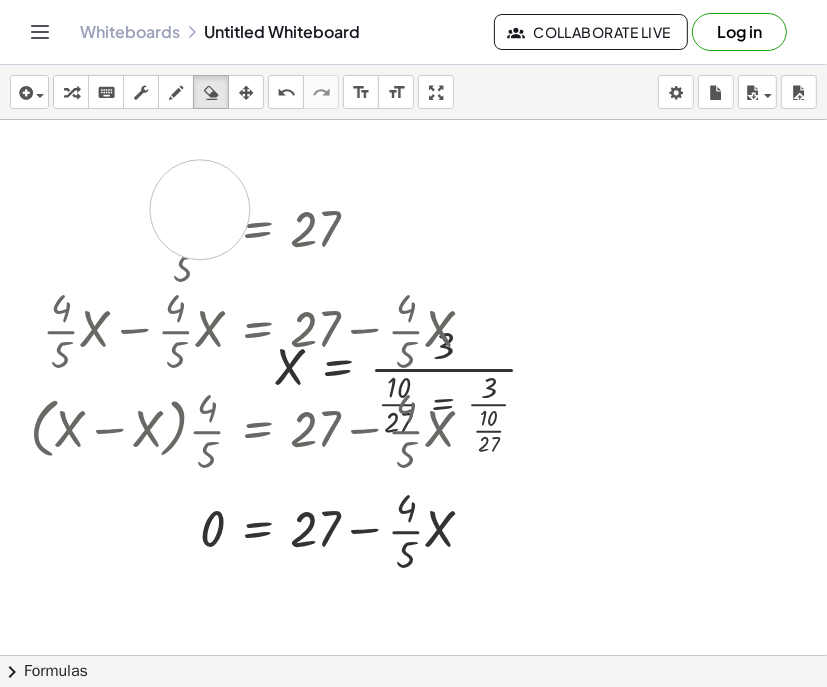 click at bounding box center [413, 655] 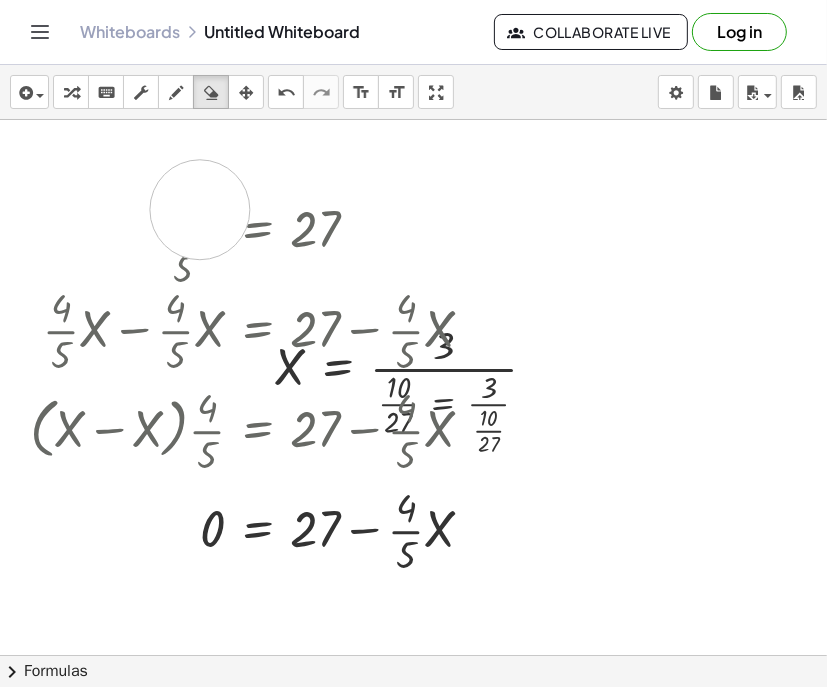 click at bounding box center (413, 655) 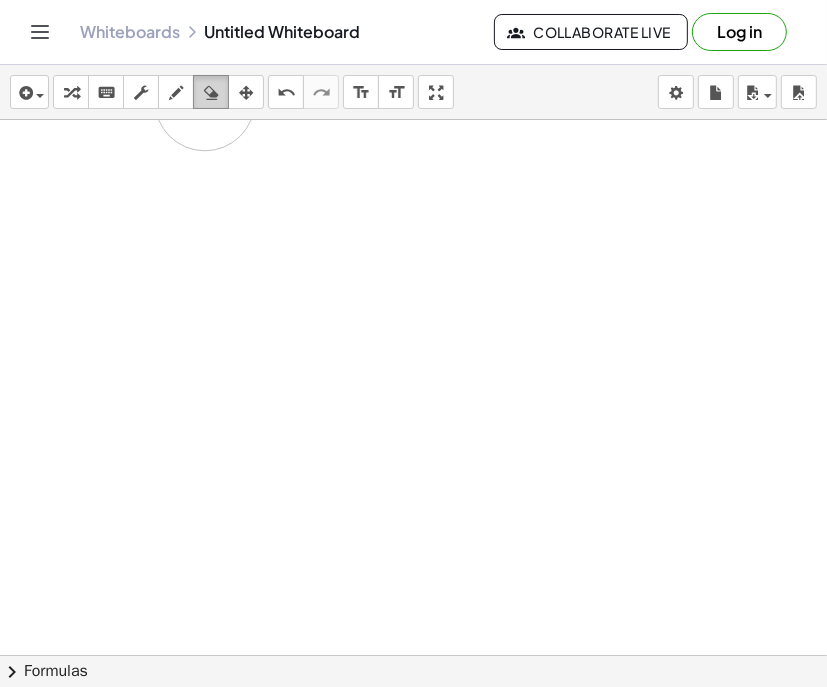drag, startPoint x: 200, startPoint y: 209, endPoint x: 205, endPoint y: 97, distance: 112.11155 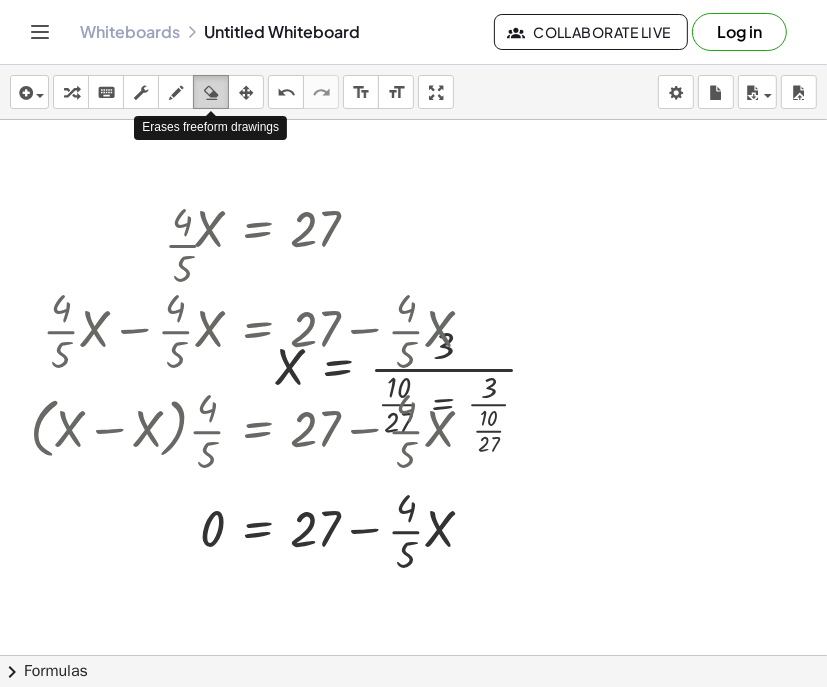 click at bounding box center [211, 93] 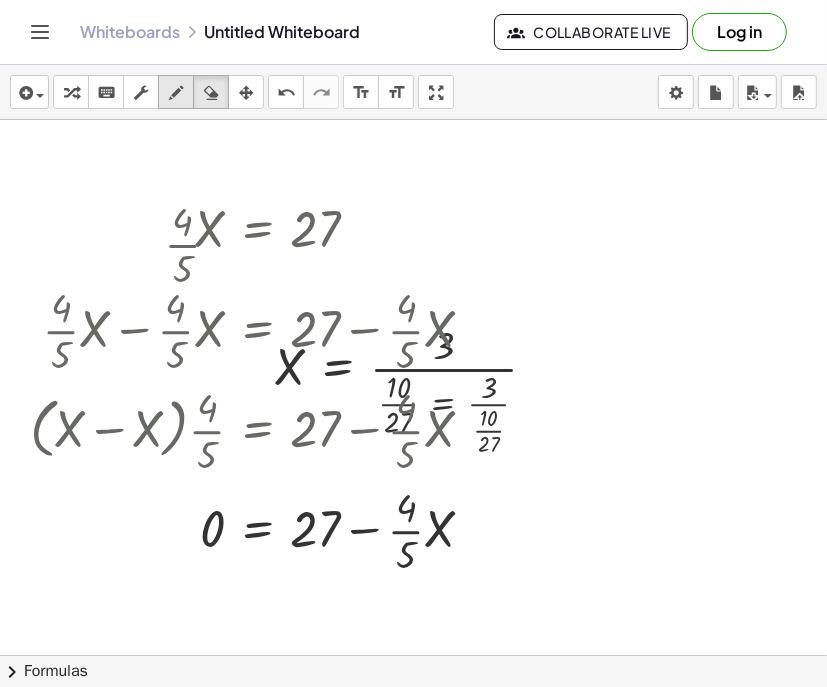 click at bounding box center (176, 92) 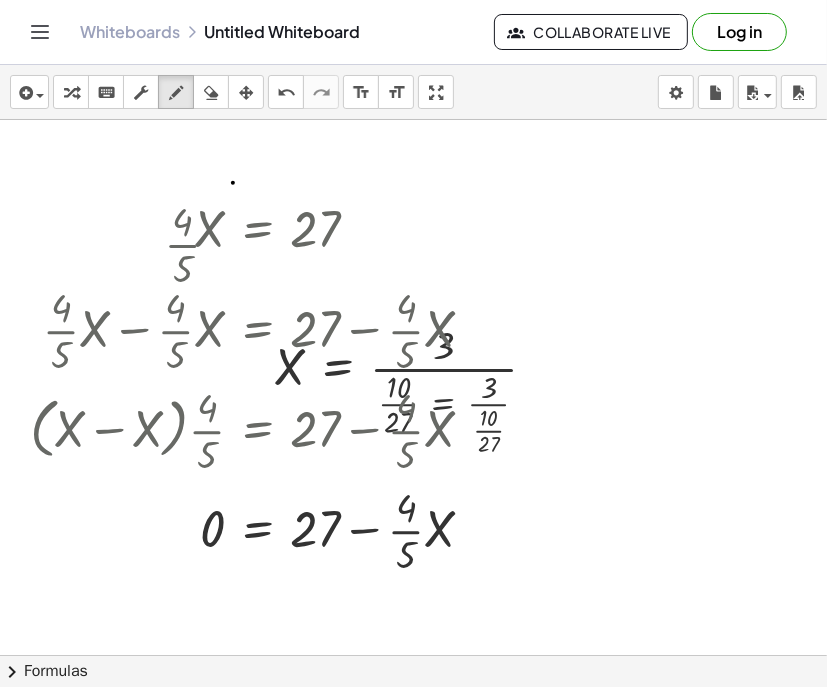 click at bounding box center (413, 655) 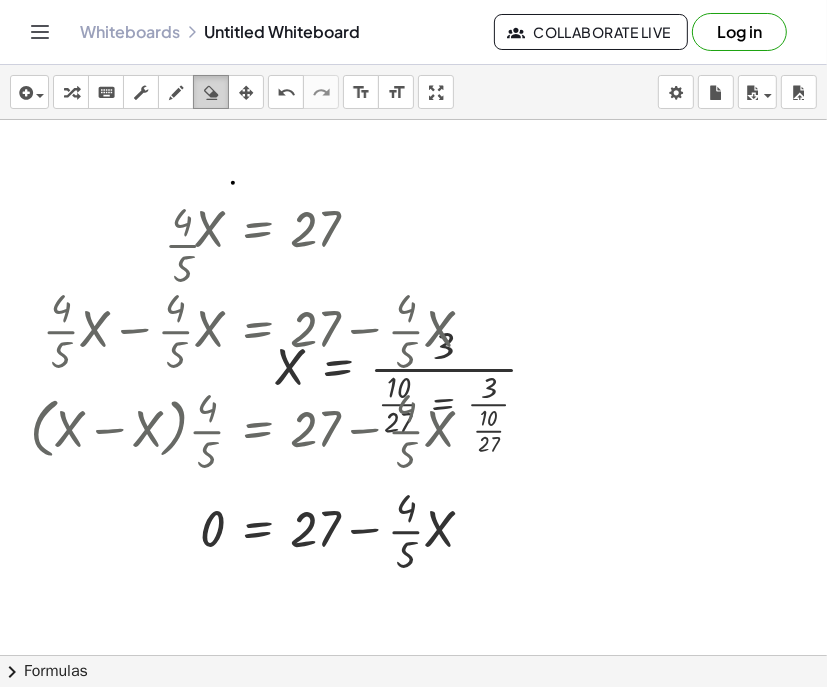 click at bounding box center [211, 93] 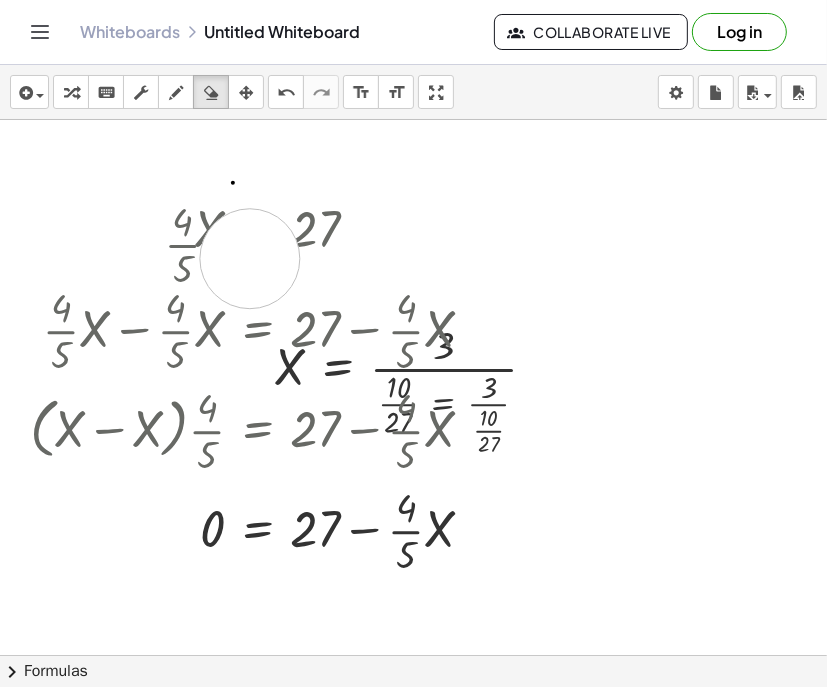 click at bounding box center (413, 655) 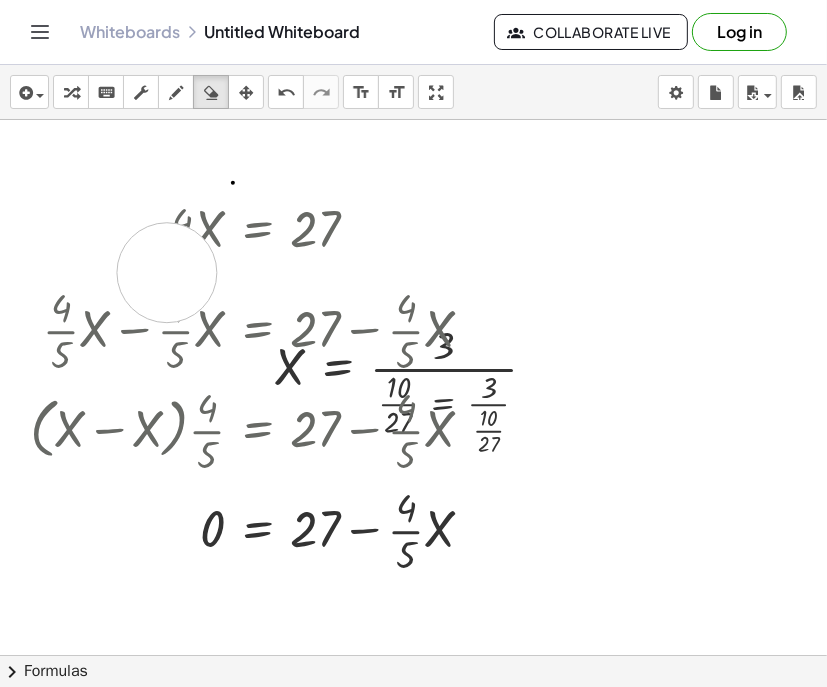 click at bounding box center (413, 655) 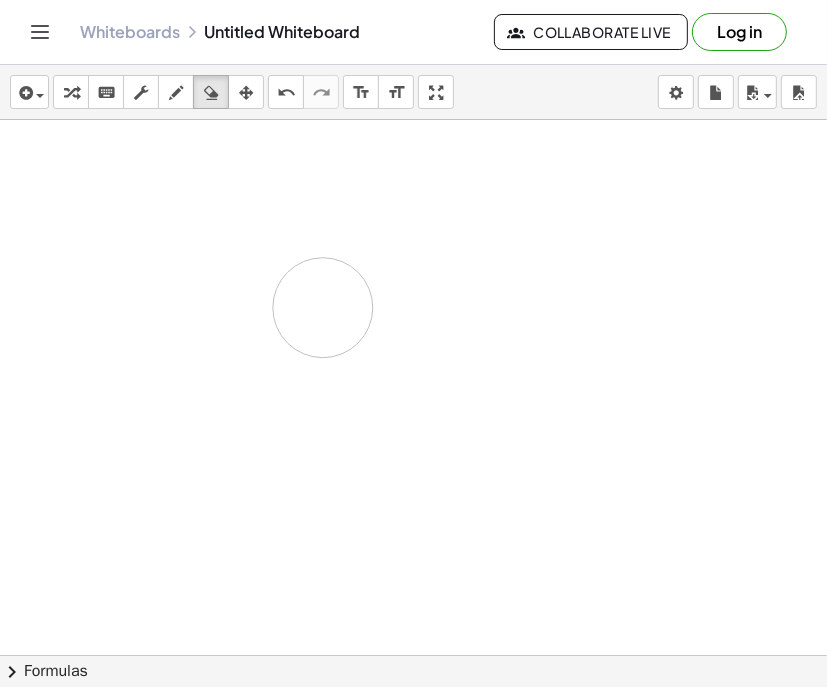 drag, startPoint x: 167, startPoint y: 272, endPoint x: 249, endPoint y: 391, distance: 144.51643 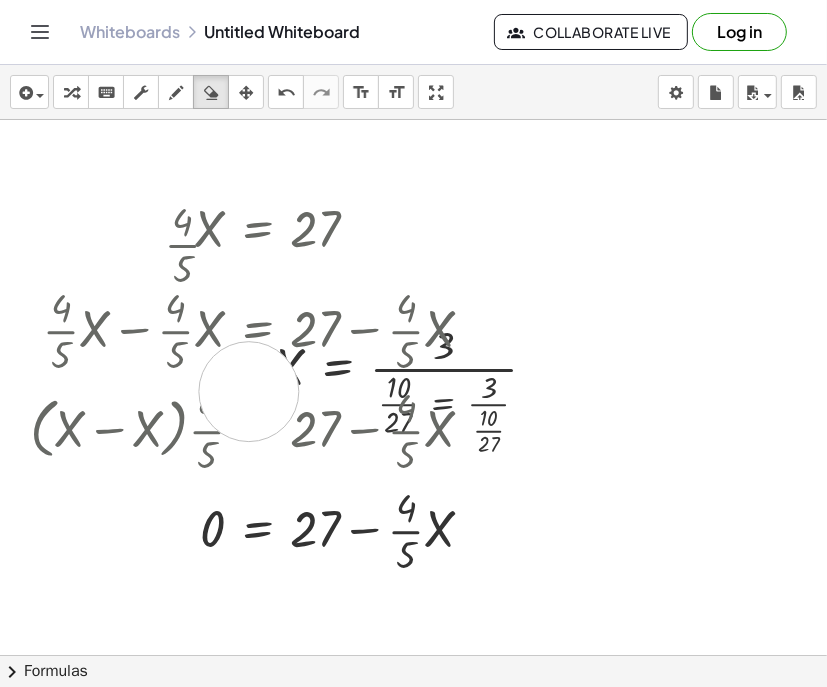 click at bounding box center [413, 655] 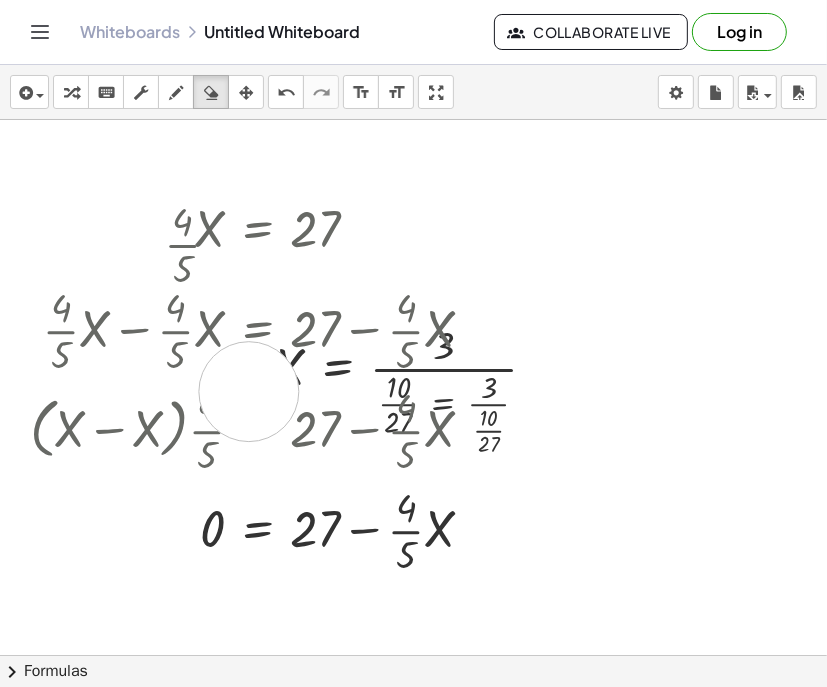 click at bounding box center [413, 655] 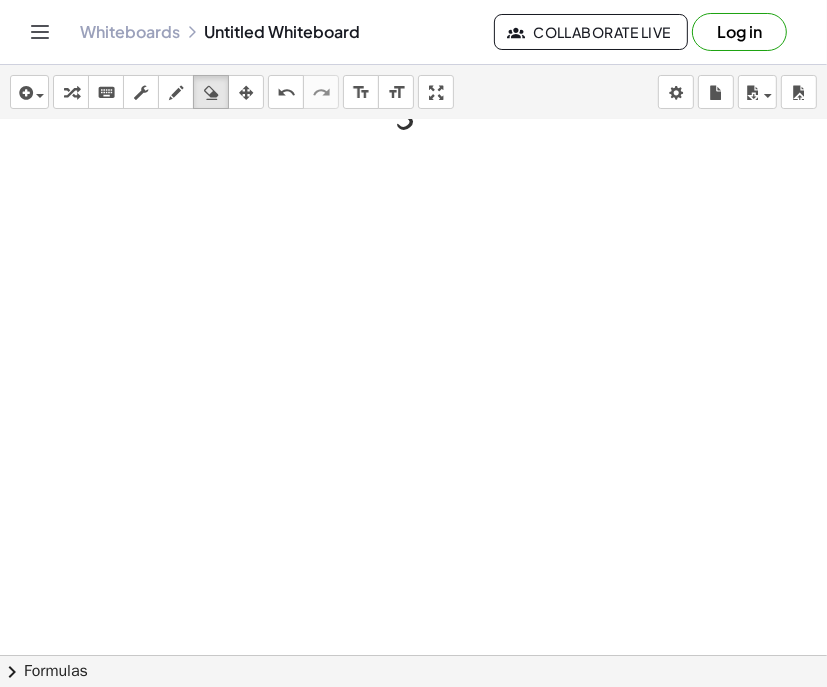 scroll, scrollTop: 440, scrollLeft: 0, axis: vertical 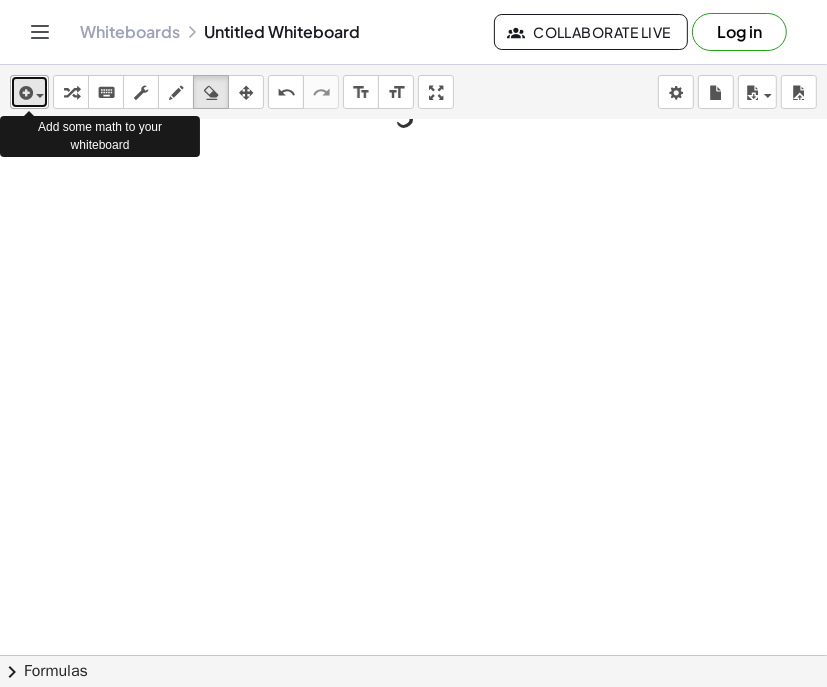 click at bounding box center [29, 92] 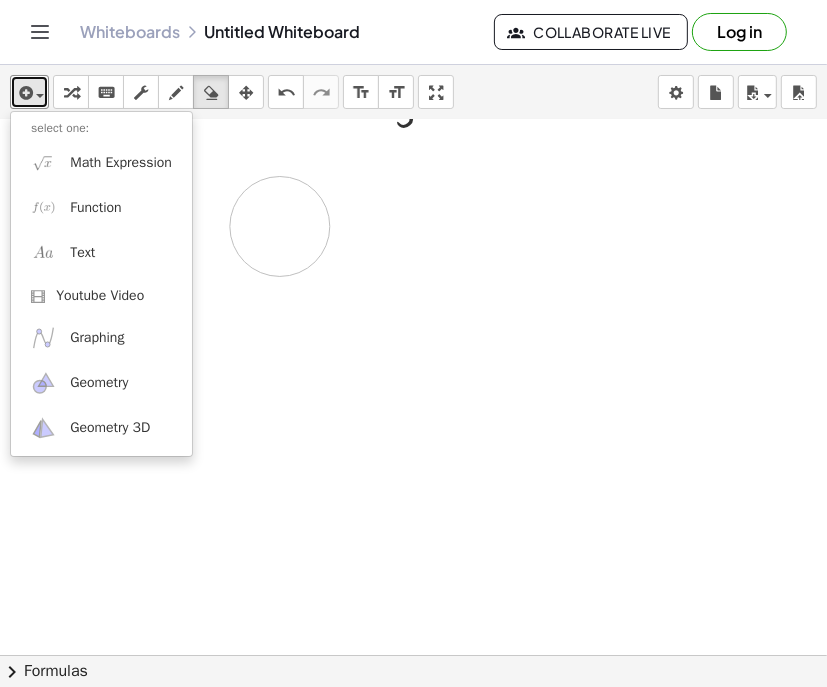 click at bounding box center [413, 215] 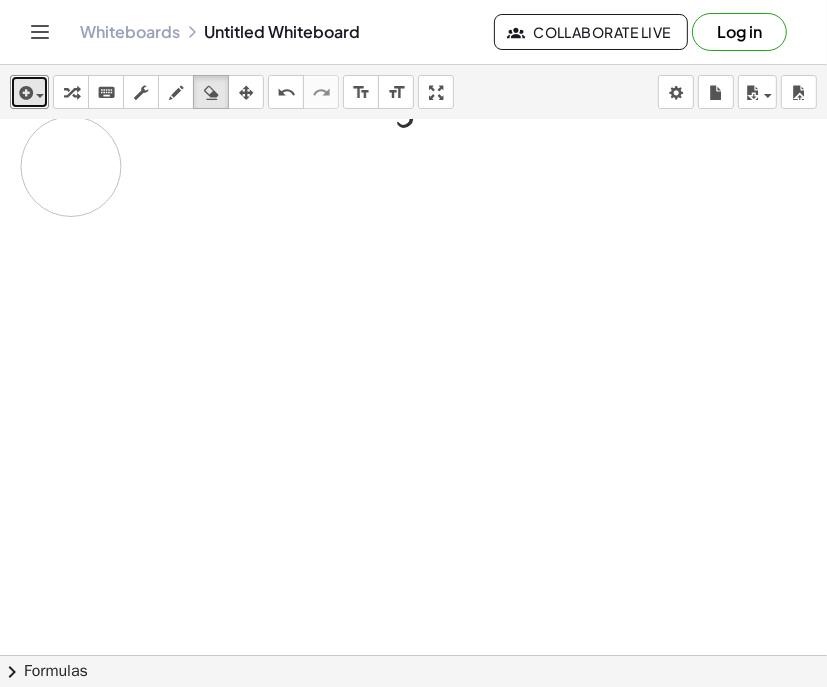 click at bounding box center (413, 215) 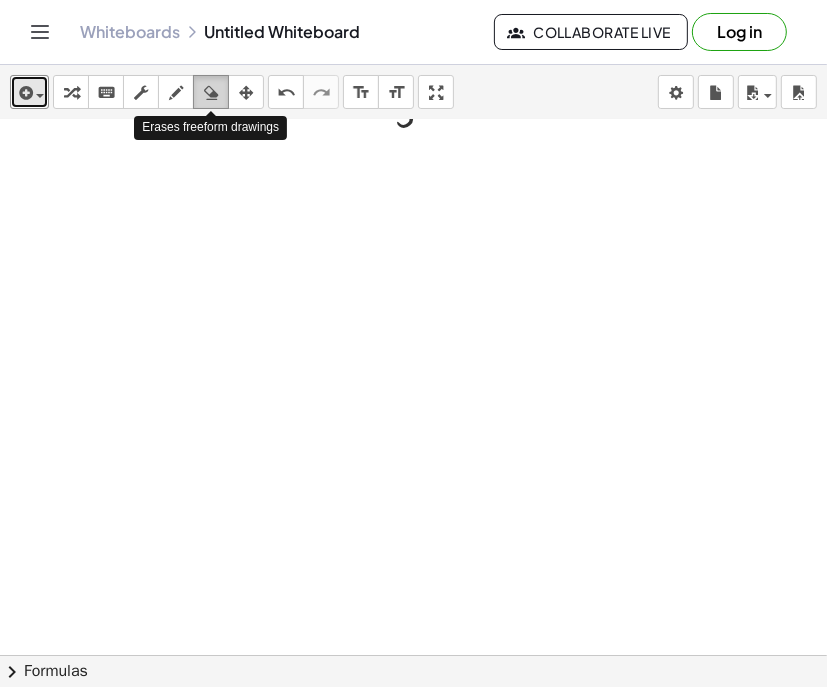 click at bounding box center (211, 93) 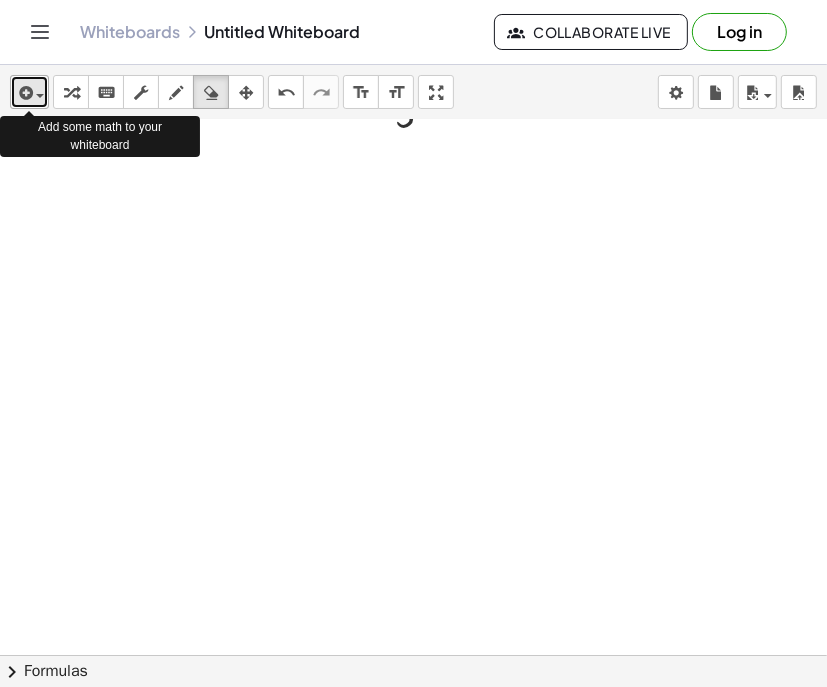 click at bounding box center (24, 93) 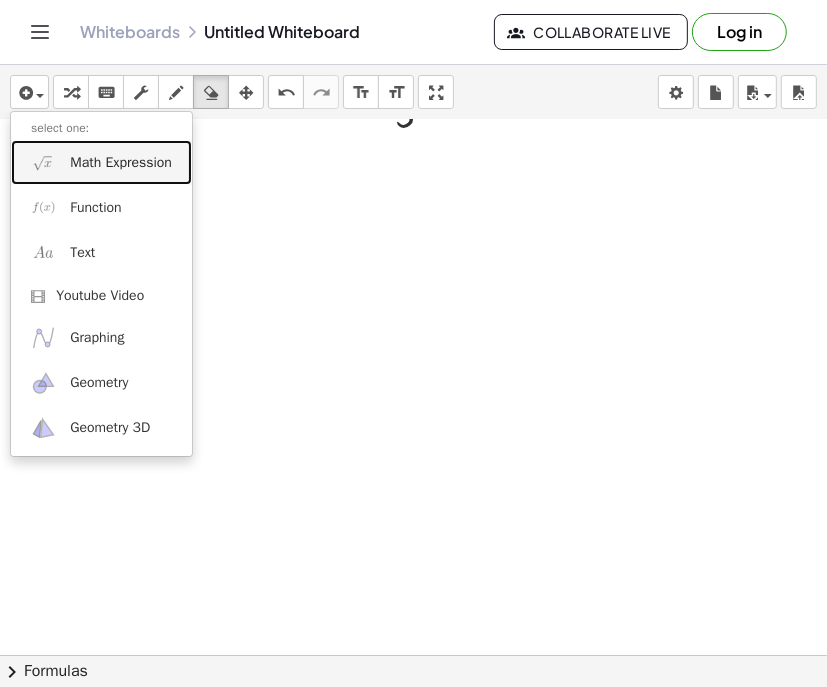 click on "Math Expression" at bounding box center [121, 163] 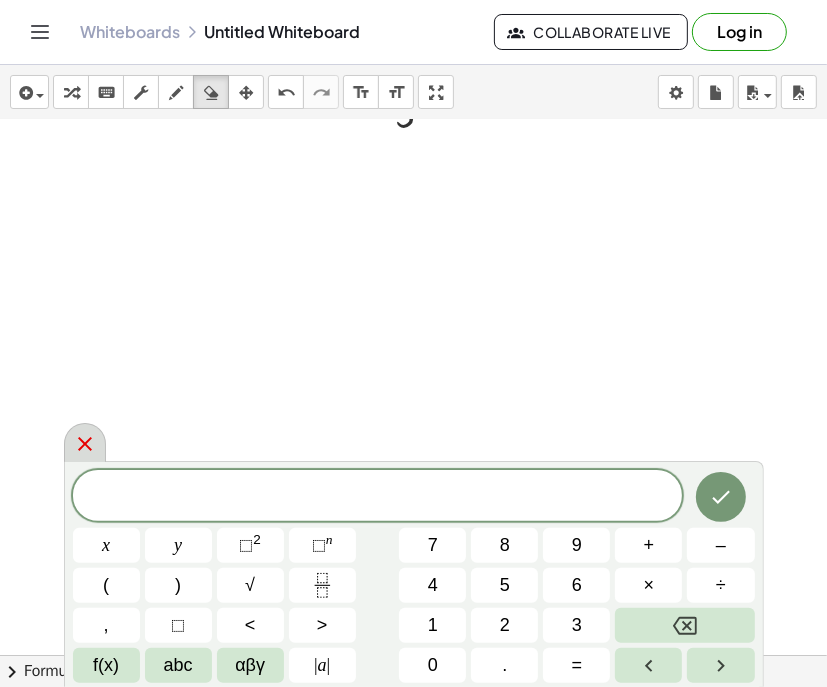 click 